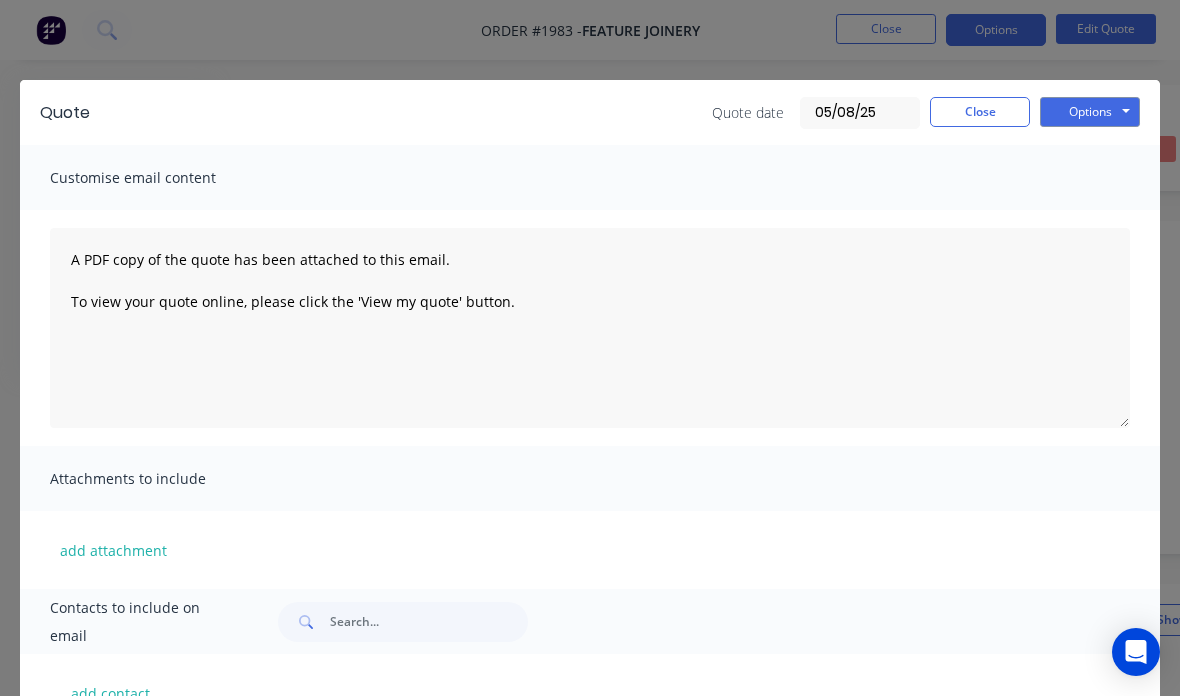 scroll, scrollTop: 1098, scrollLeft: 210, axis: both 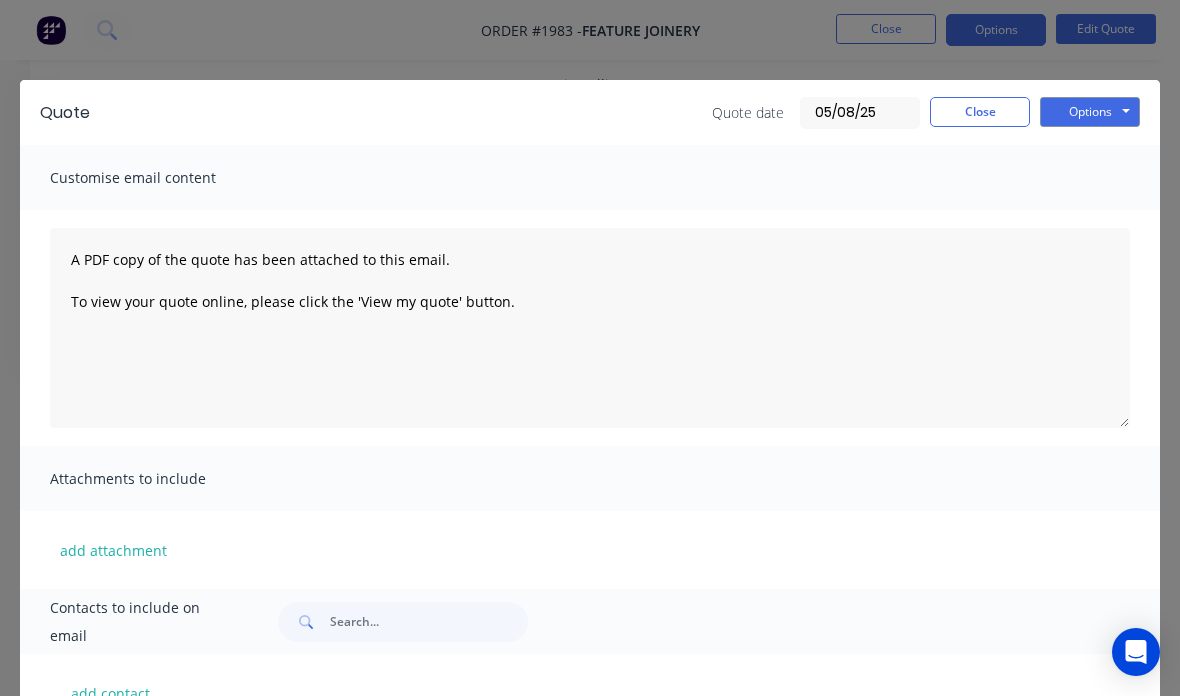 click on "Close" at bounding box center [980, 112] 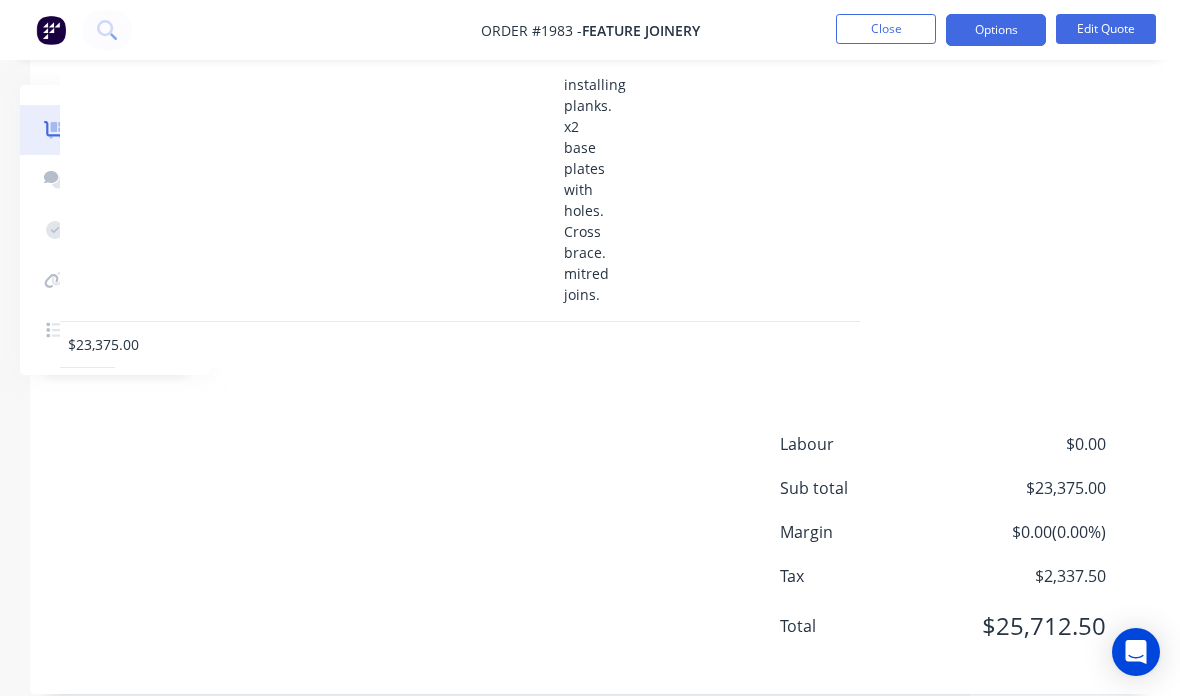 click on "Close" at bounding box center (886, 29) 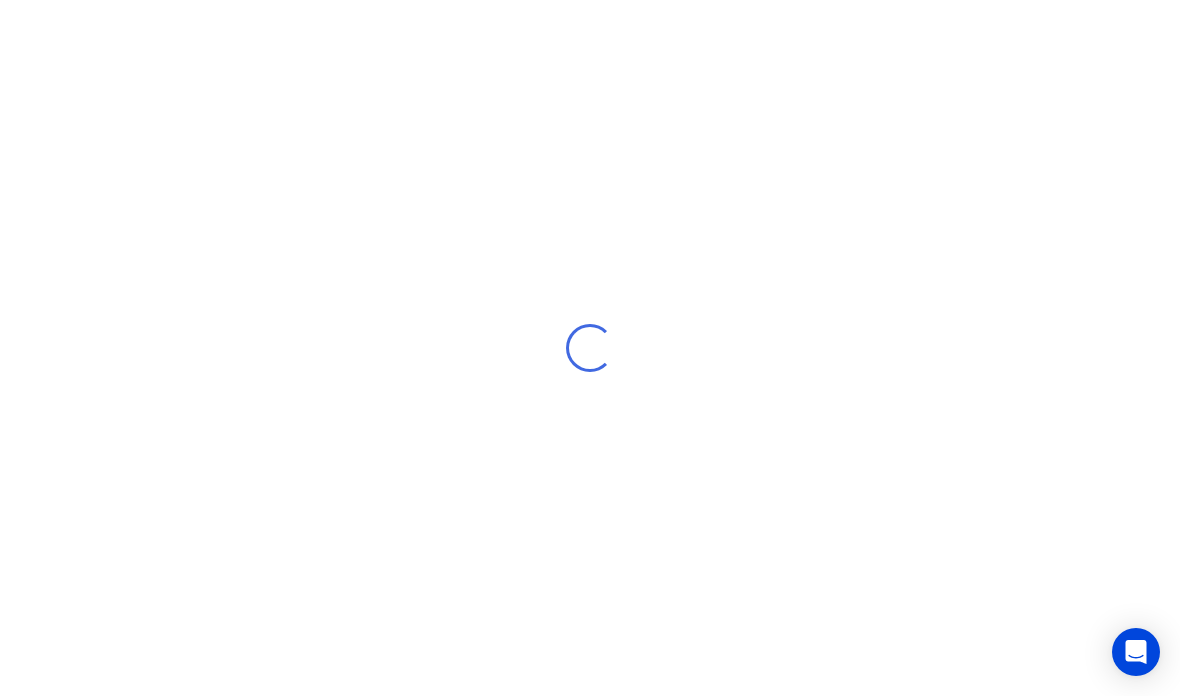 scroll, scrollTop: 0, scrollLeft: 0, axis: both 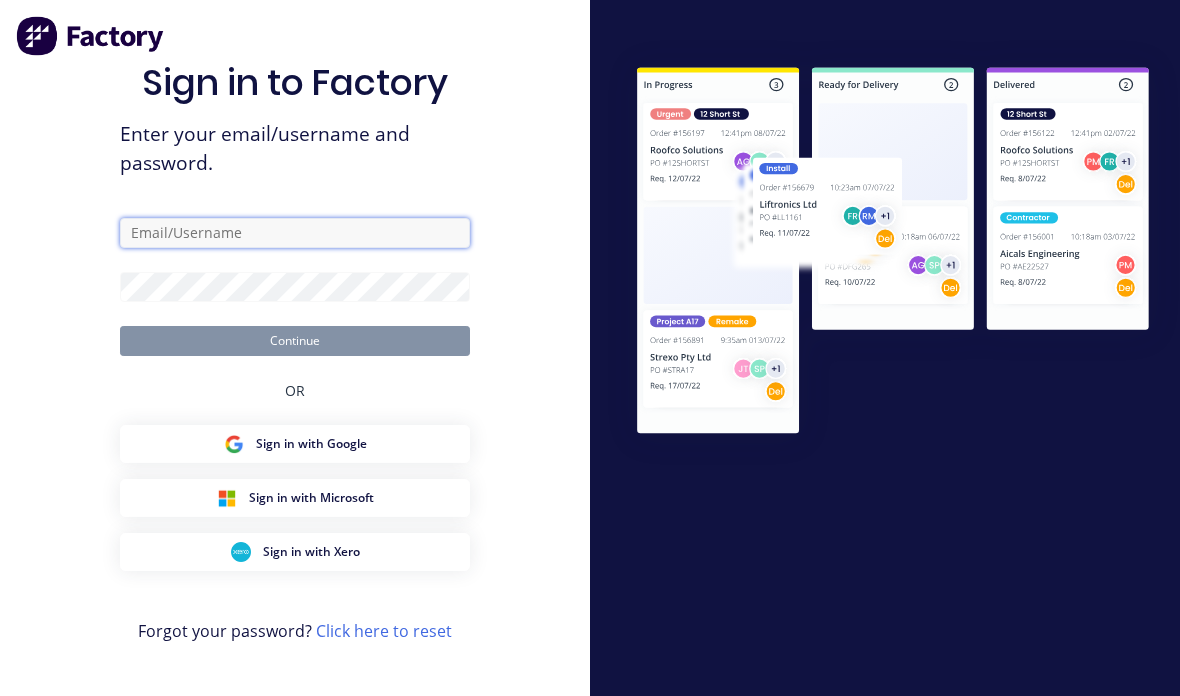 click at bounding box center [295, 233] 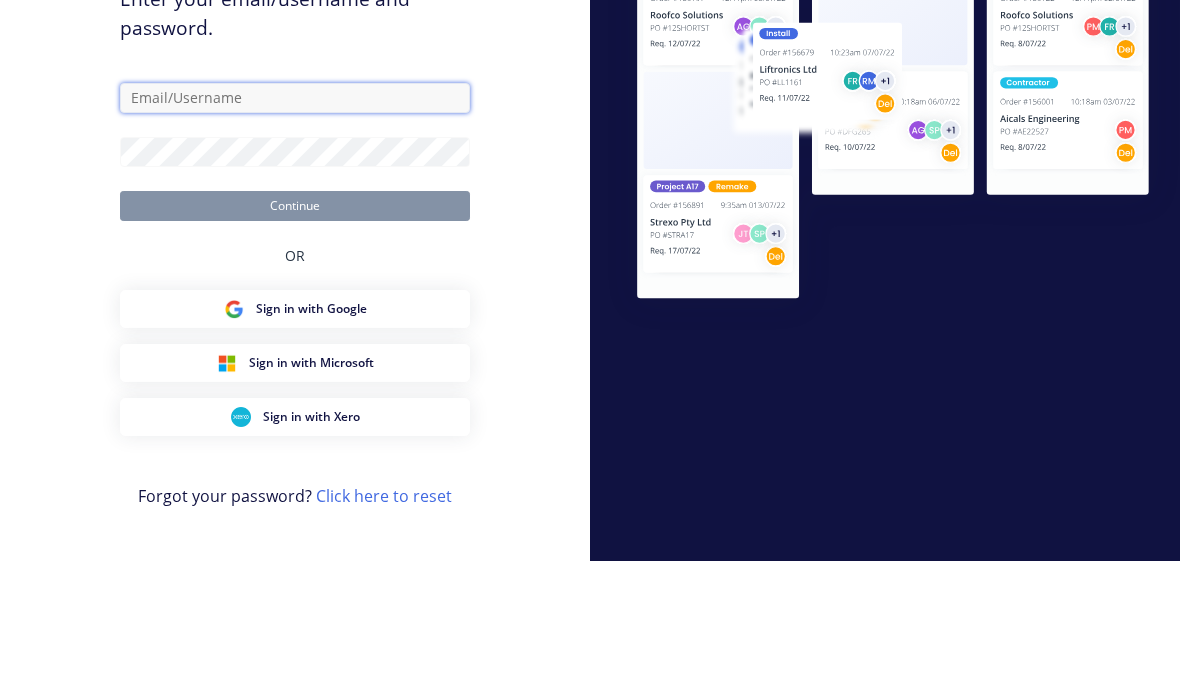 scroll, scrollTop: 135, scrollLeft: 0, axis: vertical 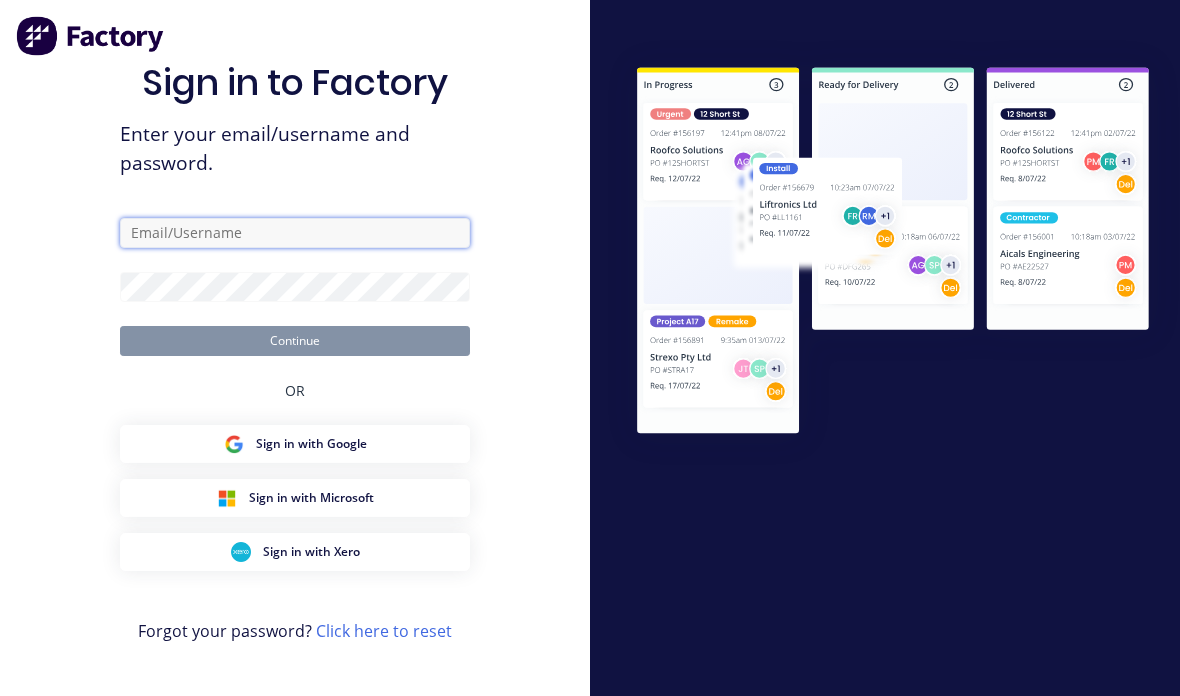 type on "[EMAIL]" 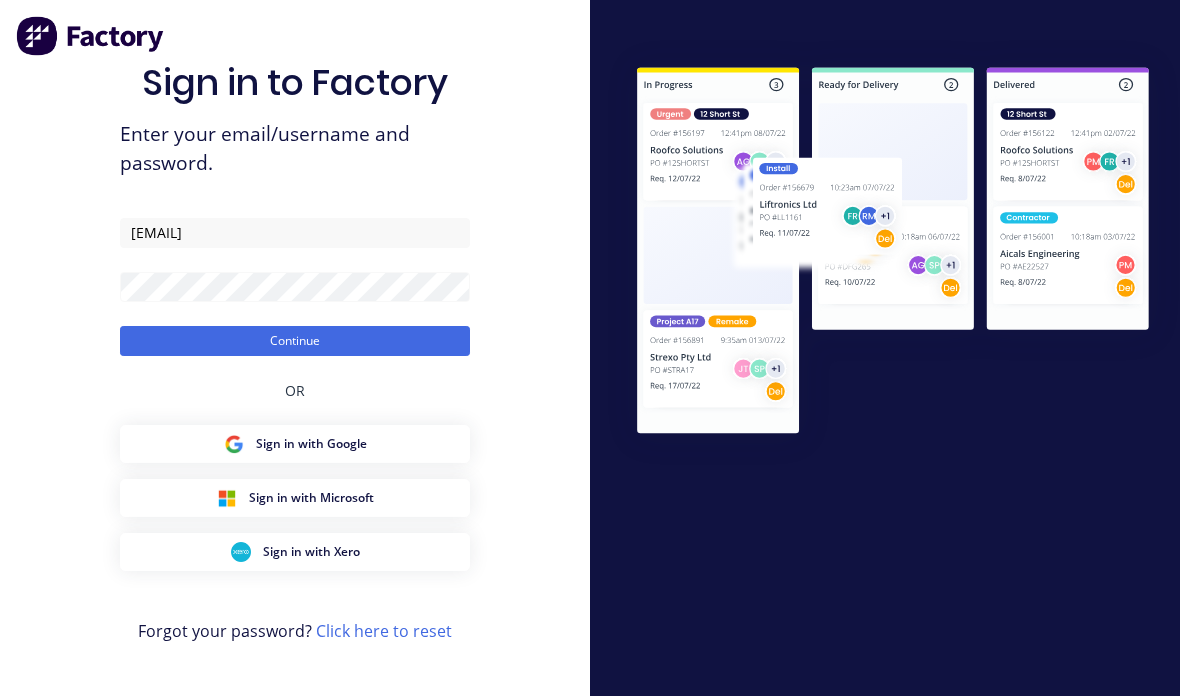 click on "Continue" at bounding box center [295, 341] 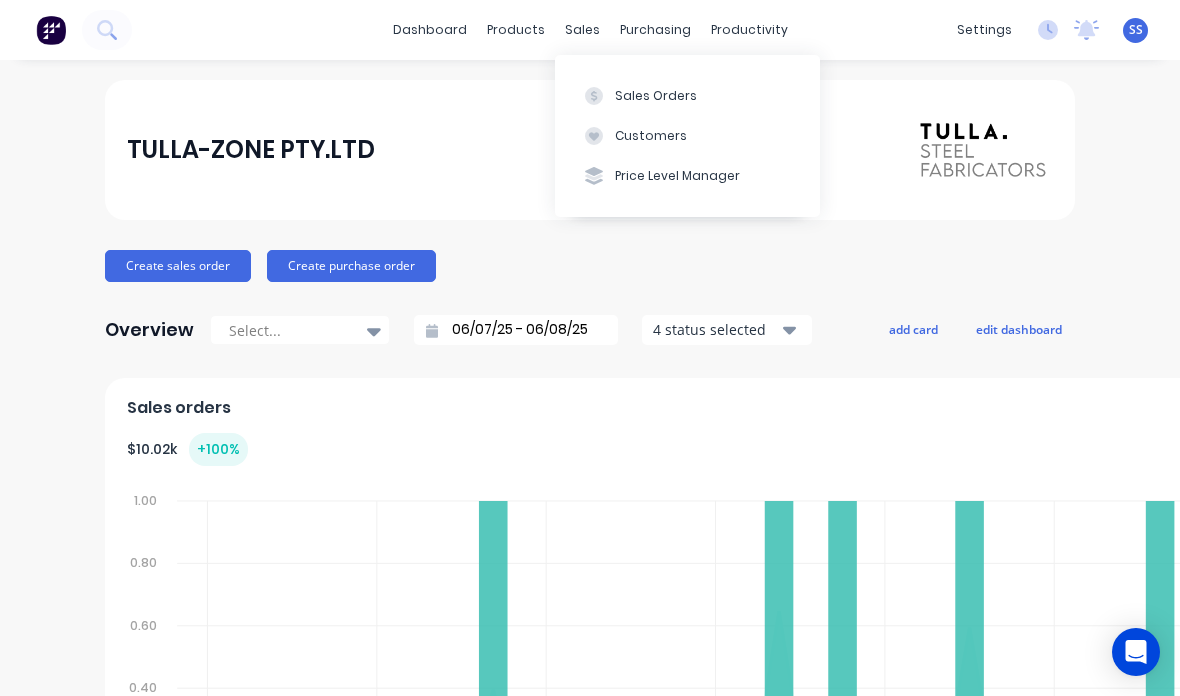 click on "Sales Orders" at bounding box center [687, 95] 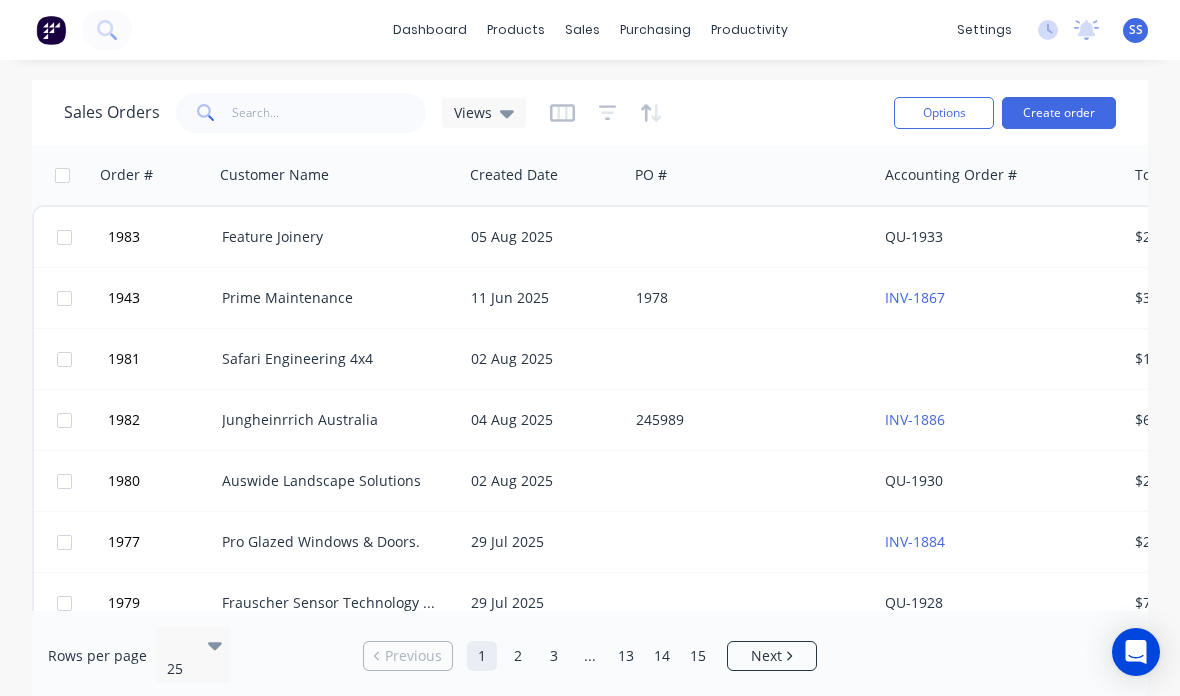 click at bounding box center [752, 359] 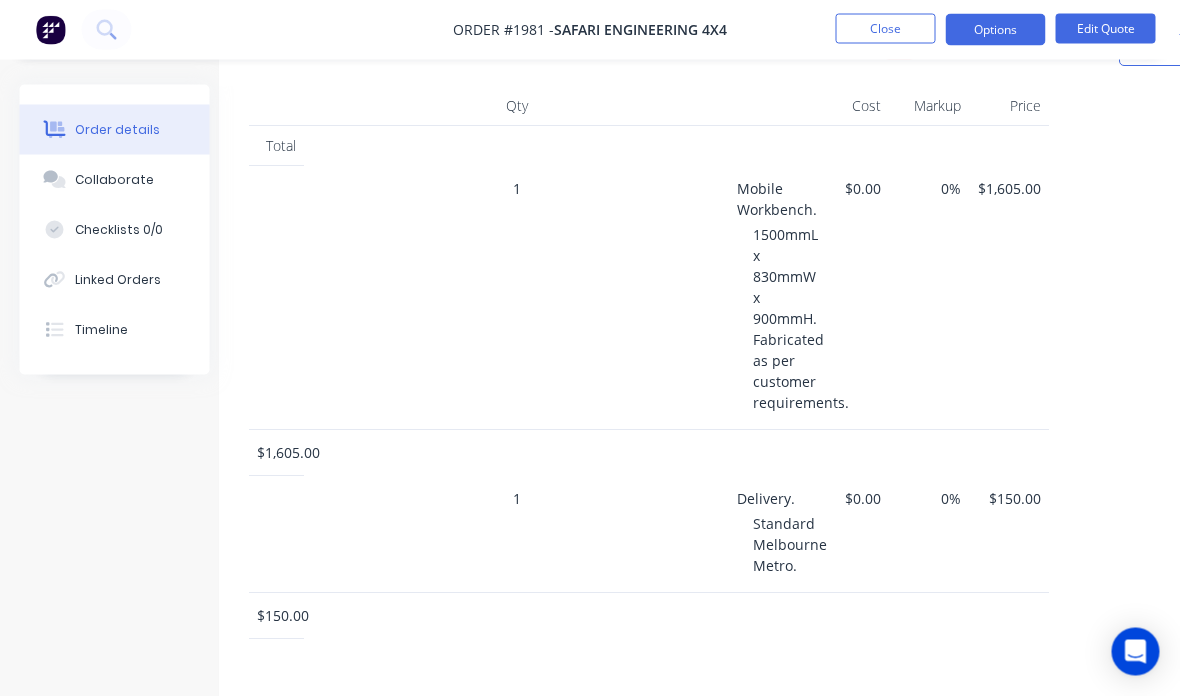 scroll, scrollTop: 542, scrollLeft: 21, axis: both 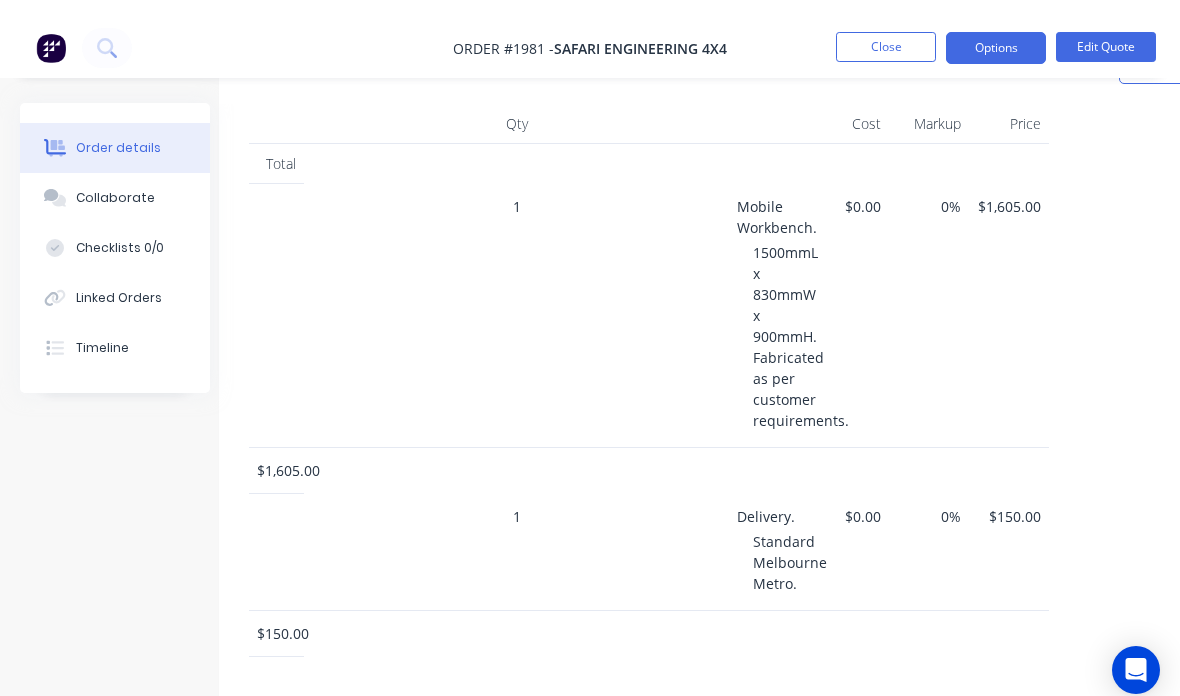 click on "Close" at bounding box center (886, 29) 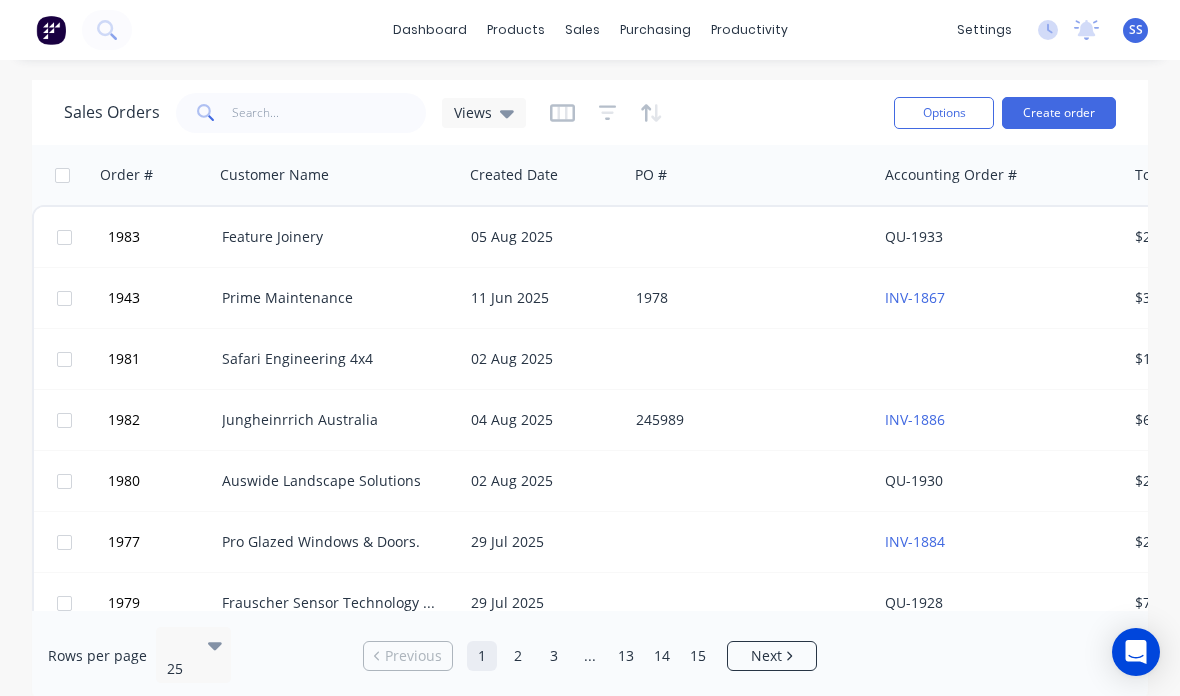 scroll, scrollTop: 0, scrollLeft: 0, axis: both 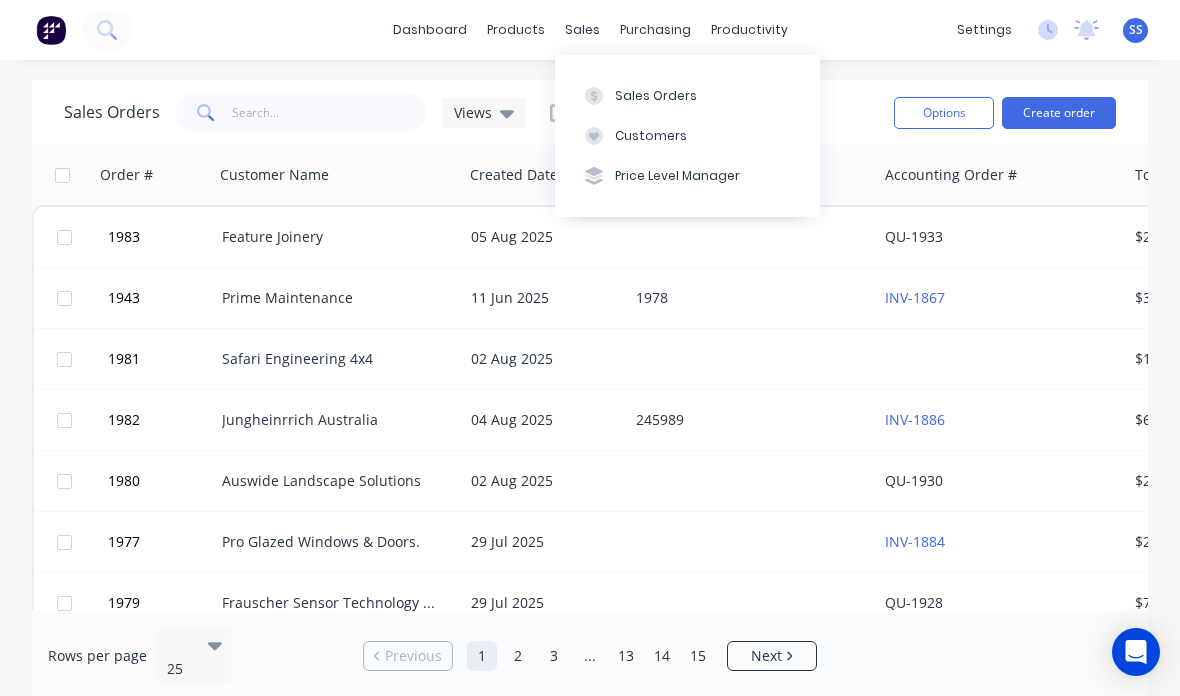 click on "Sales Orders" at bounding box center [687, 95] 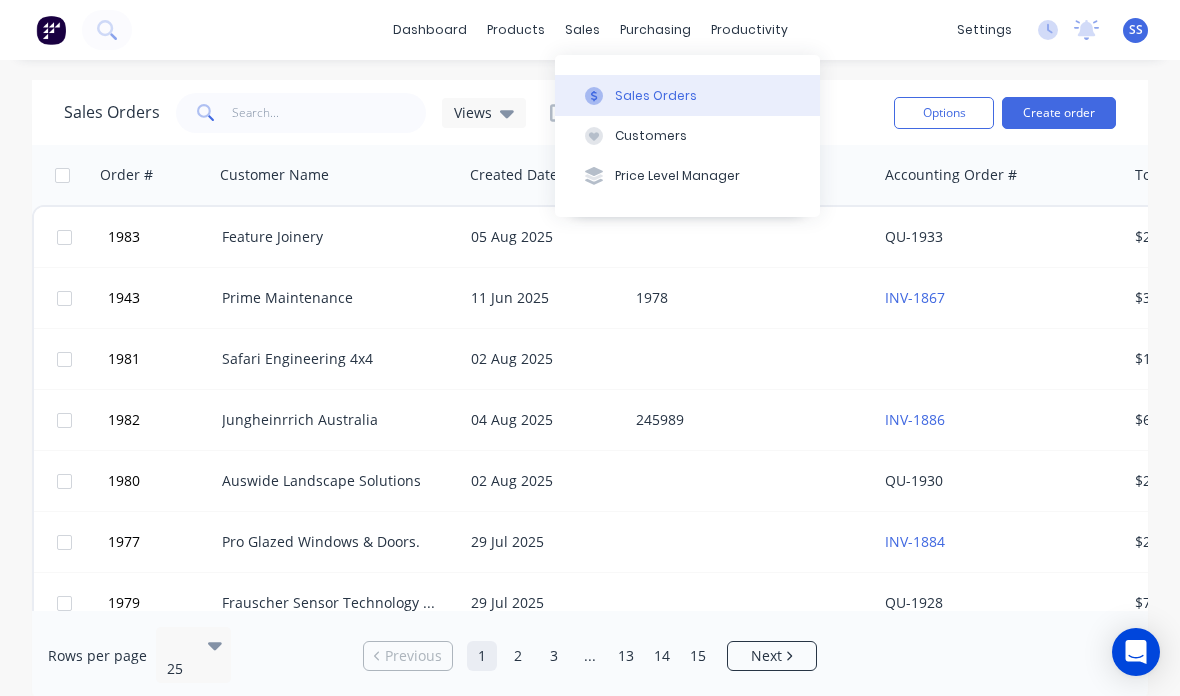 click on "Sales Orders" at bounding box center (687, 95) 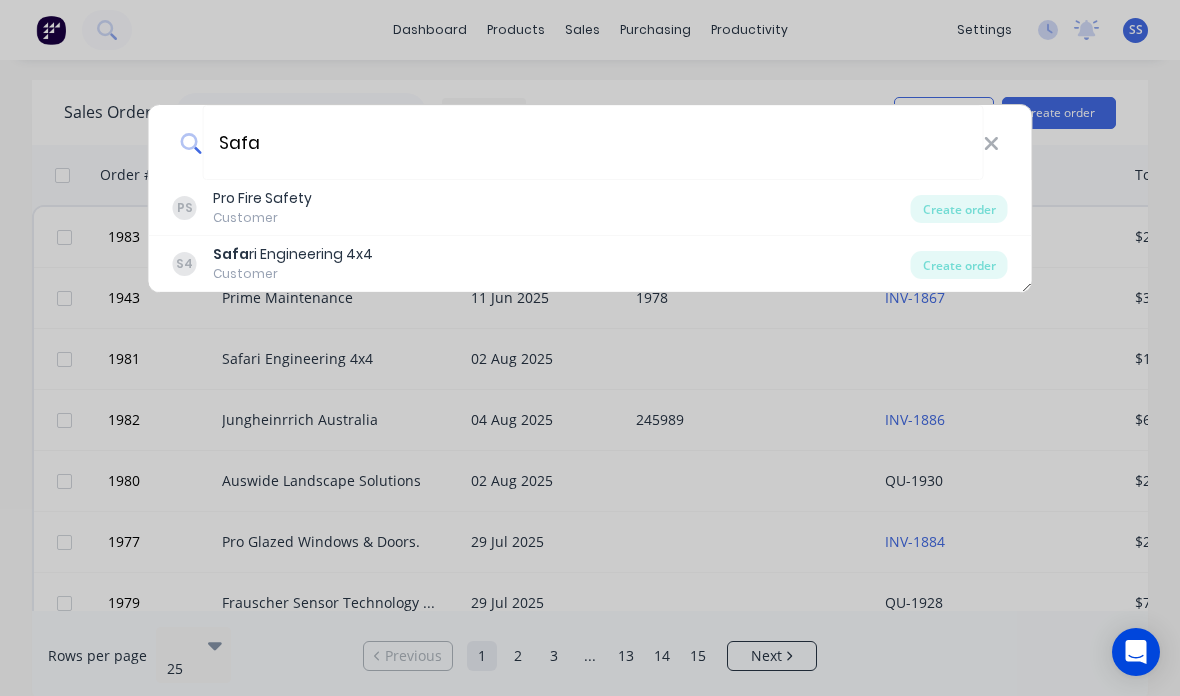 type on "Safar" 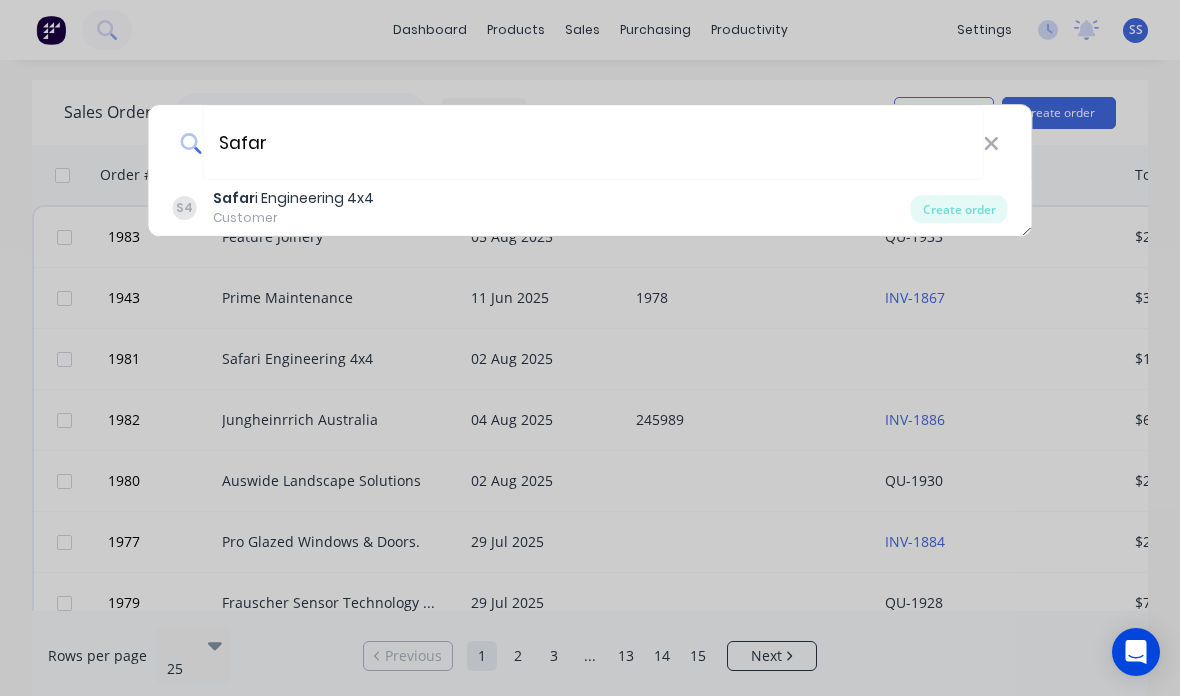 click on "S4 Safar i Engineering 4x4 Customer" at bounding box center [542, 207] 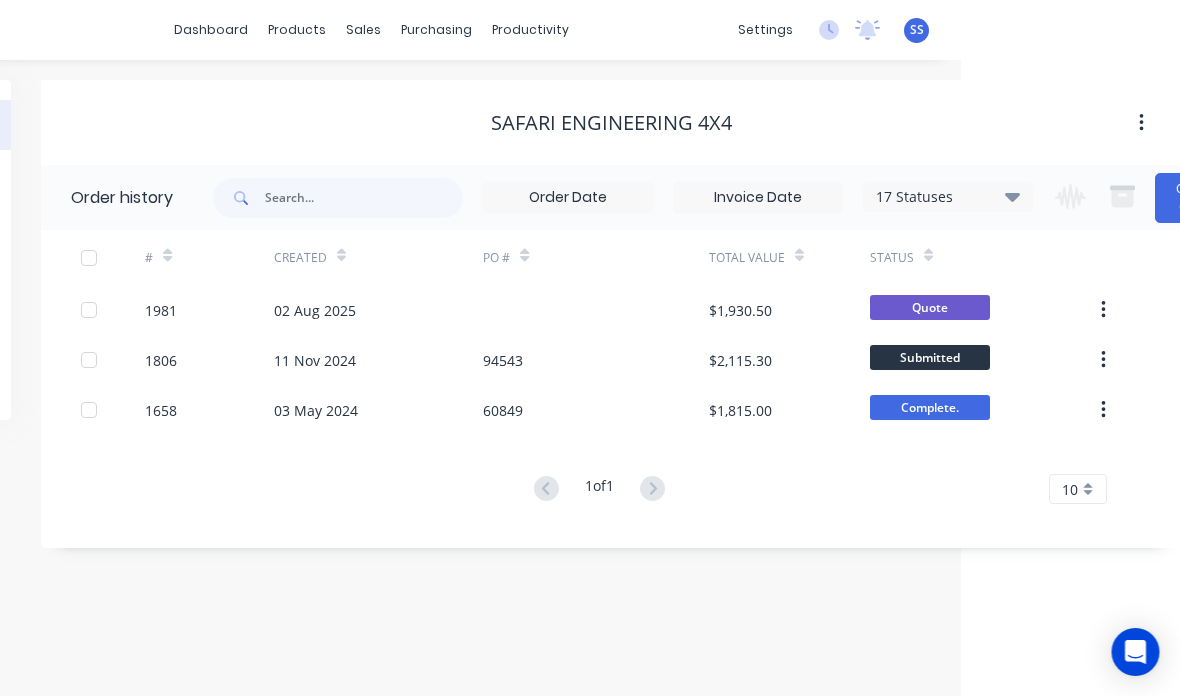 scroll, scrollTop: 0, scrollLeft: 304, axis: horizontal 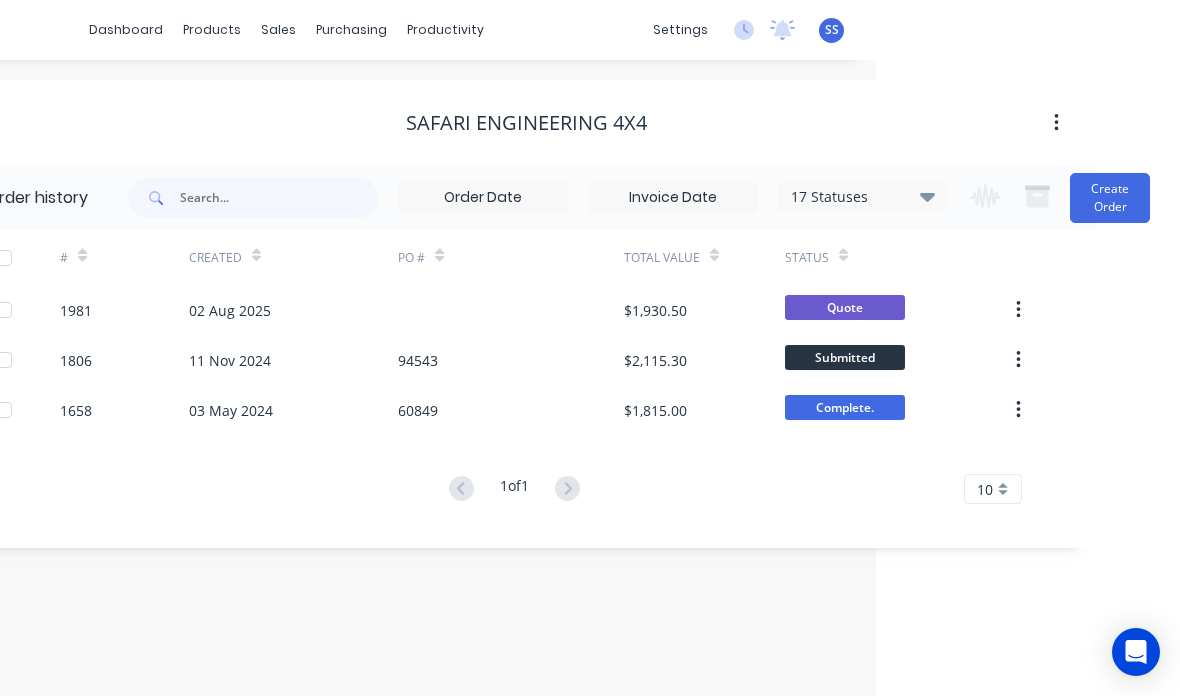 click on "Create Order" at bounding box center (1110, 198) 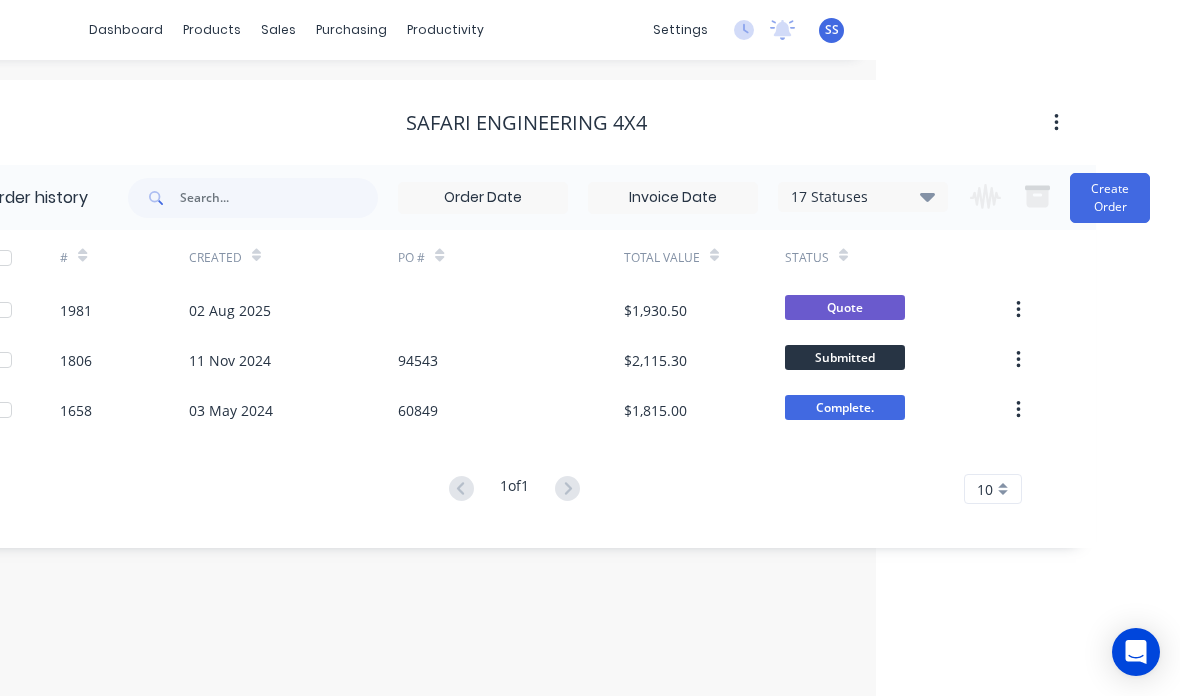 scroll, scrollTop: 0, scrollLeft: 0, axis: both 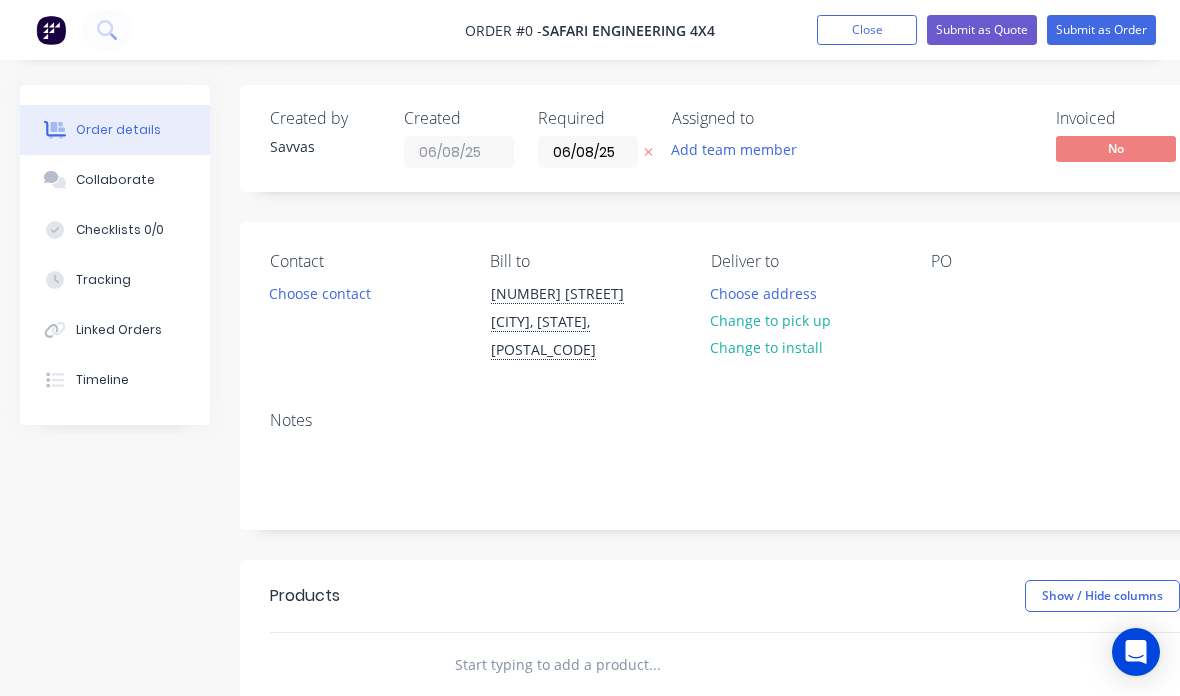 click on "Choose contact" at bounding box center (320, 292) 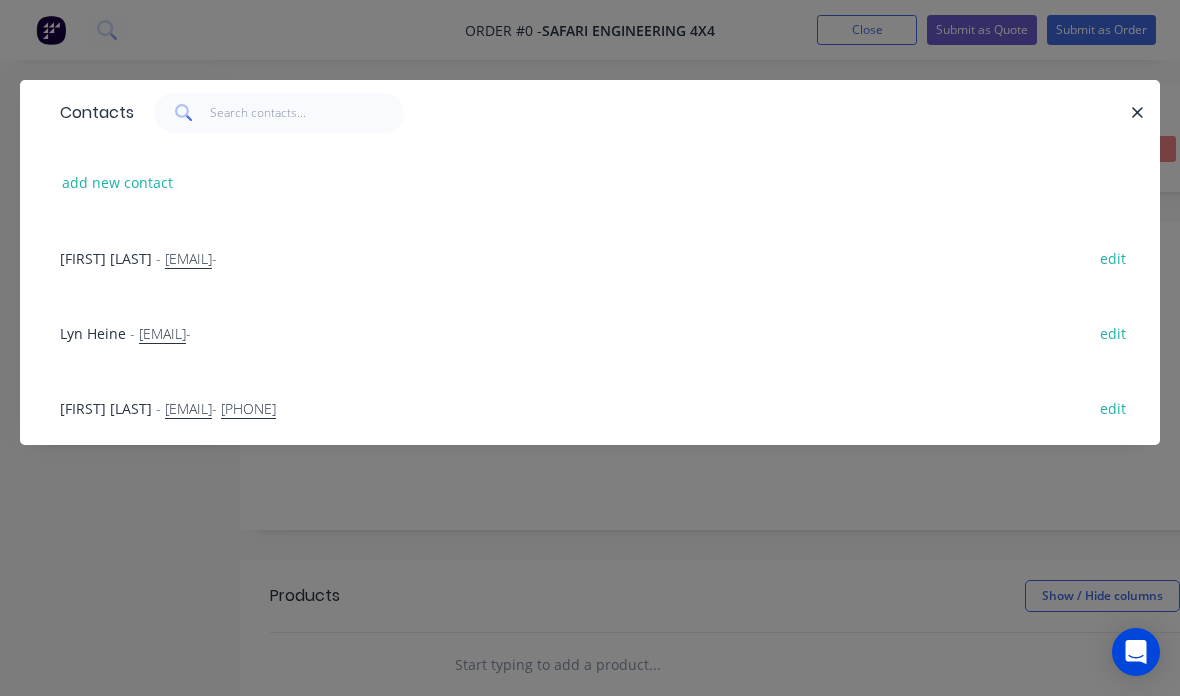click on "[FIRST] - [EMAIL] - [PHONE] edit" at bounding box center (590, 407) 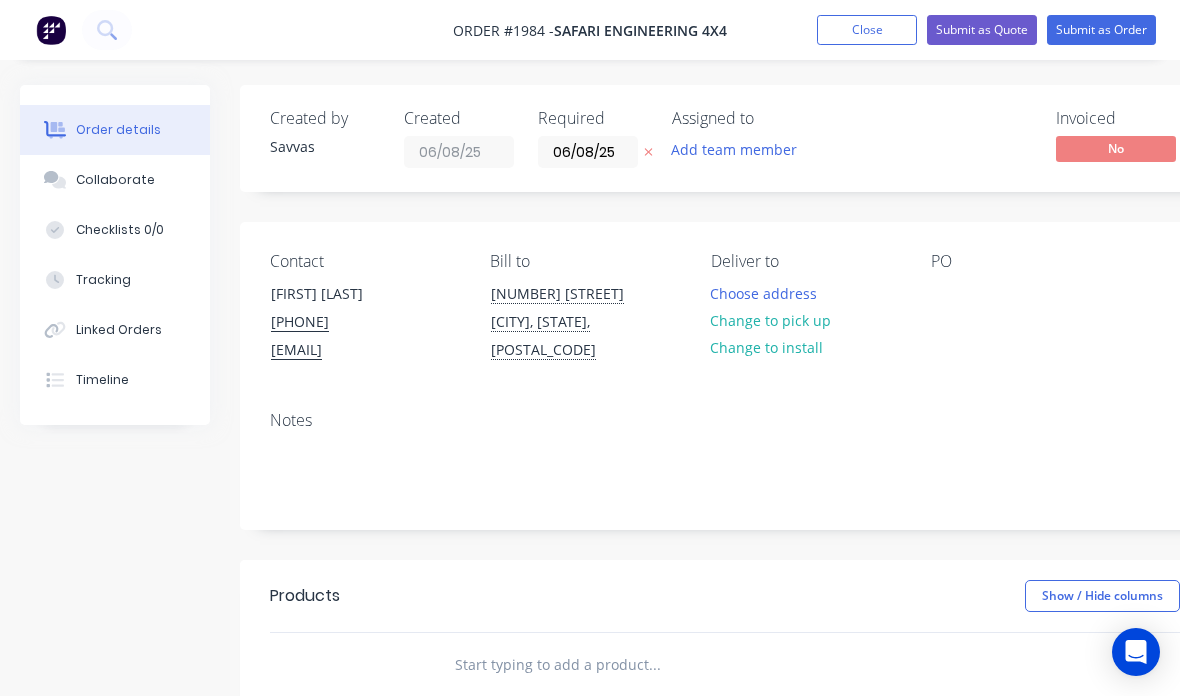 click on "Choose address" at bounding box center [764, 292] 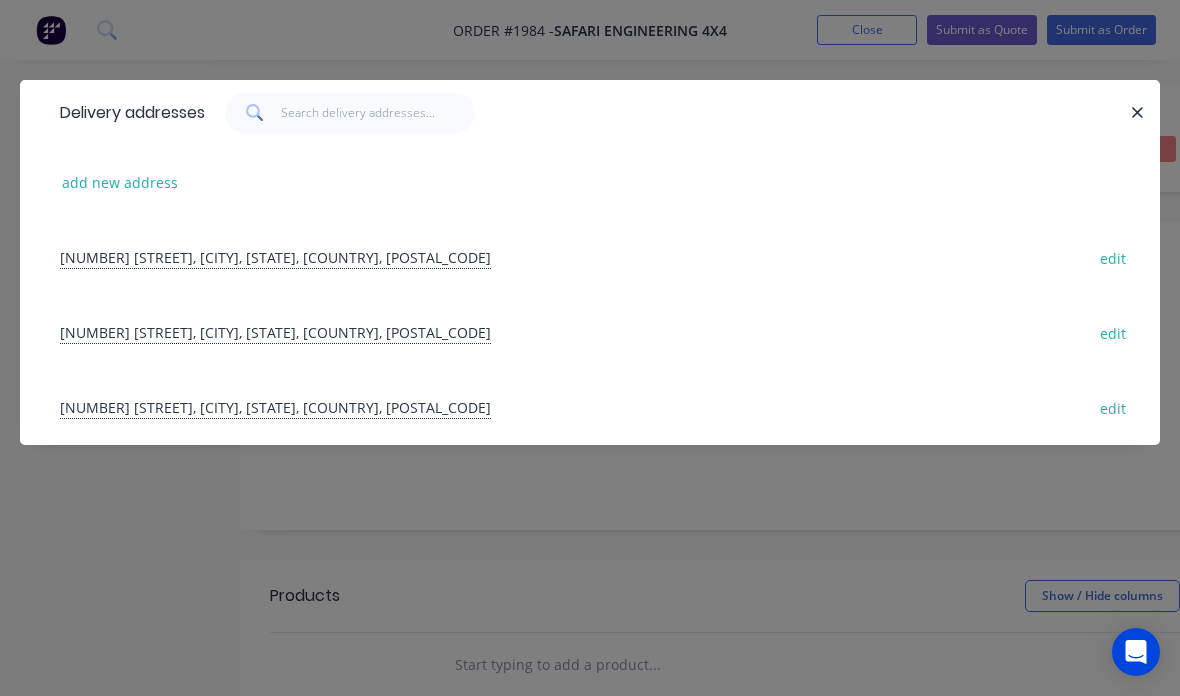 click on "[NUMBER] [STREET], [CITY], [STATE], [COUNTRY], [POSTAL_CODE] edit" at bounding box center (590, 407) 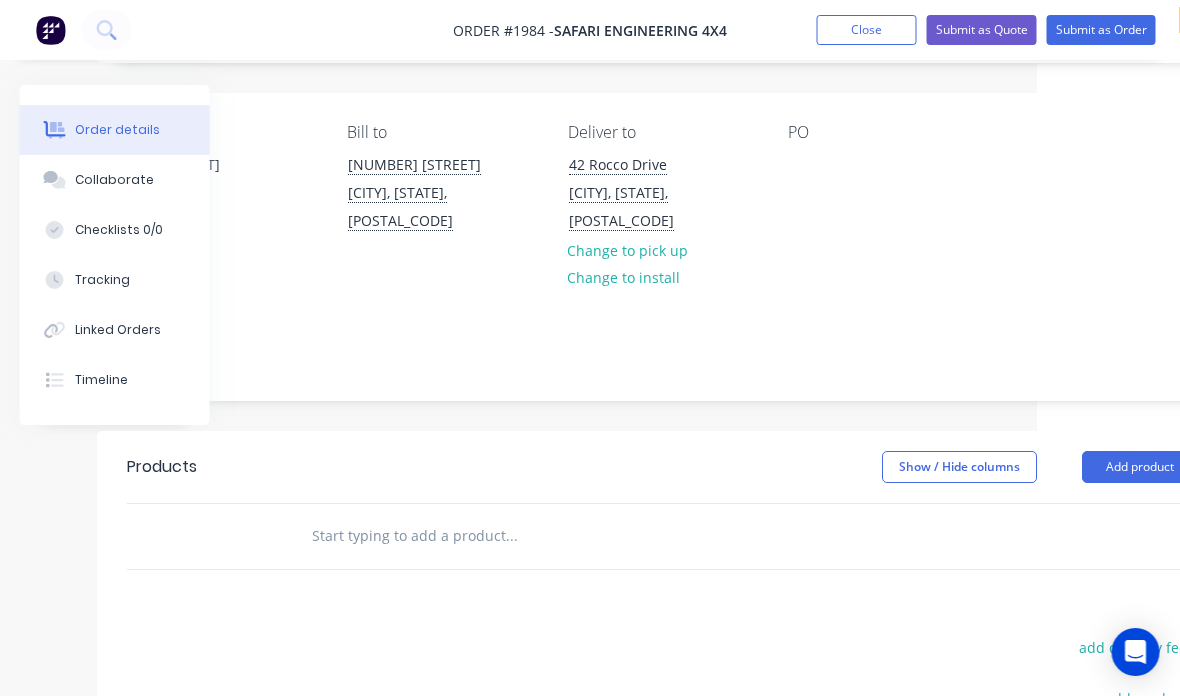 scroll, scrollTop: 129, scrollLeft: 210, axis: both 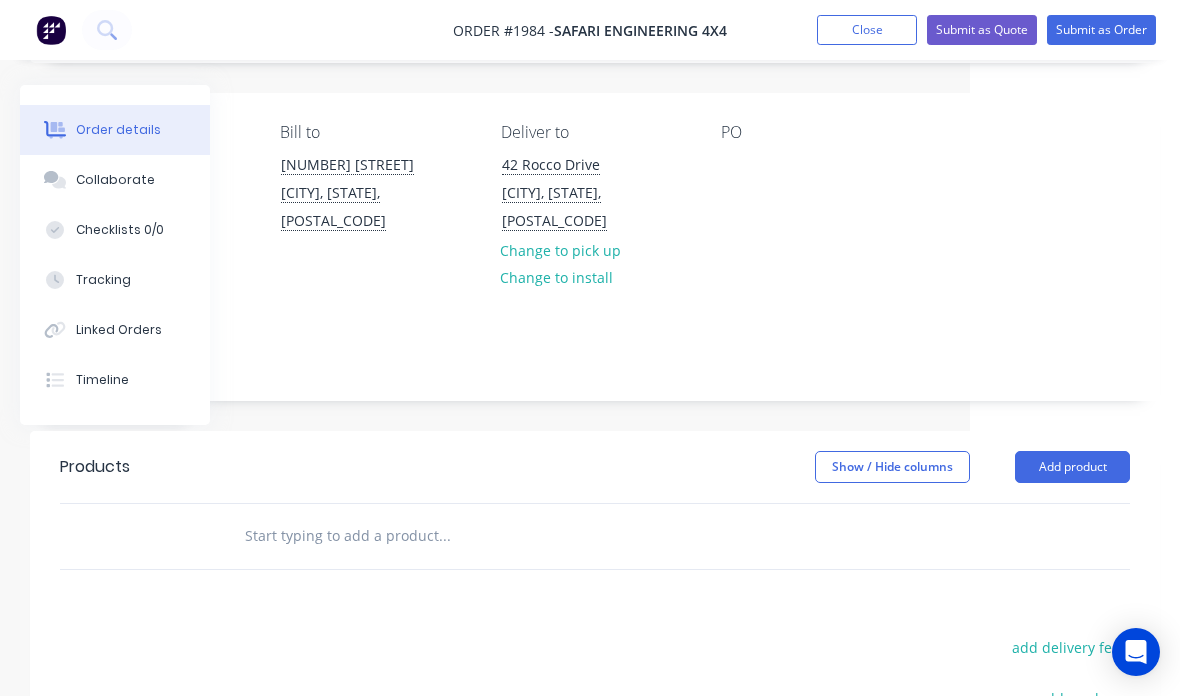 click on "Add product" at bounding box center (1072, 467) 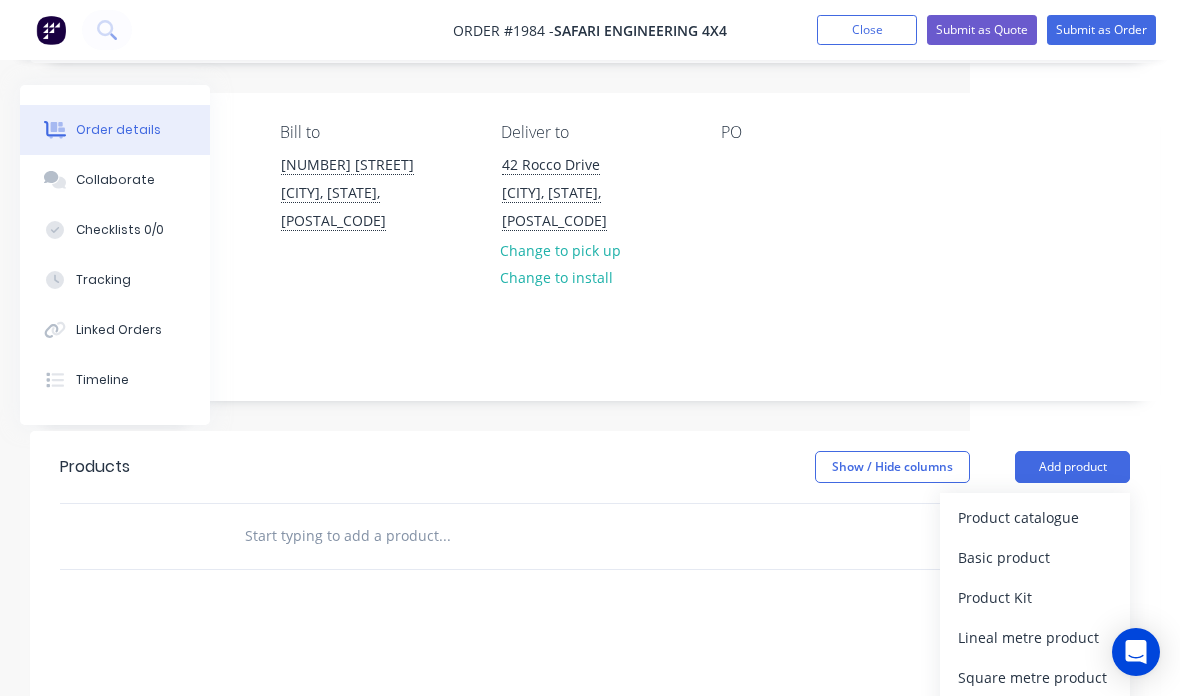 click on "Basic product" at bounding box center (1035, 557) 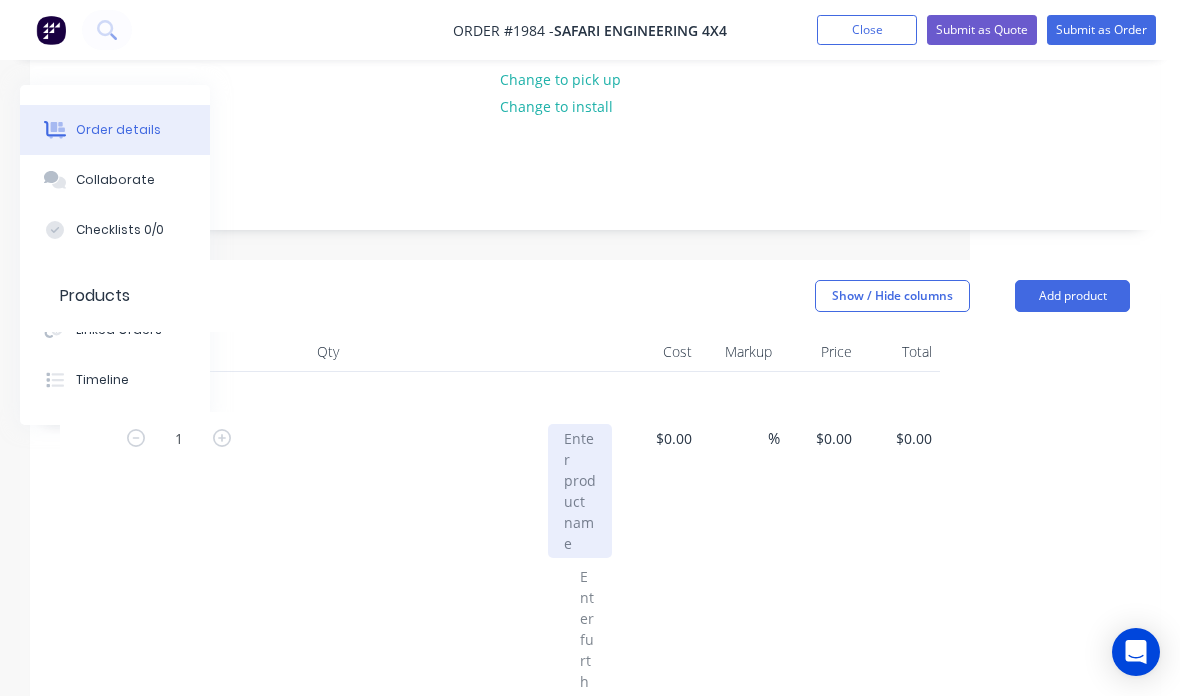 click at bounding box center (580, 491) 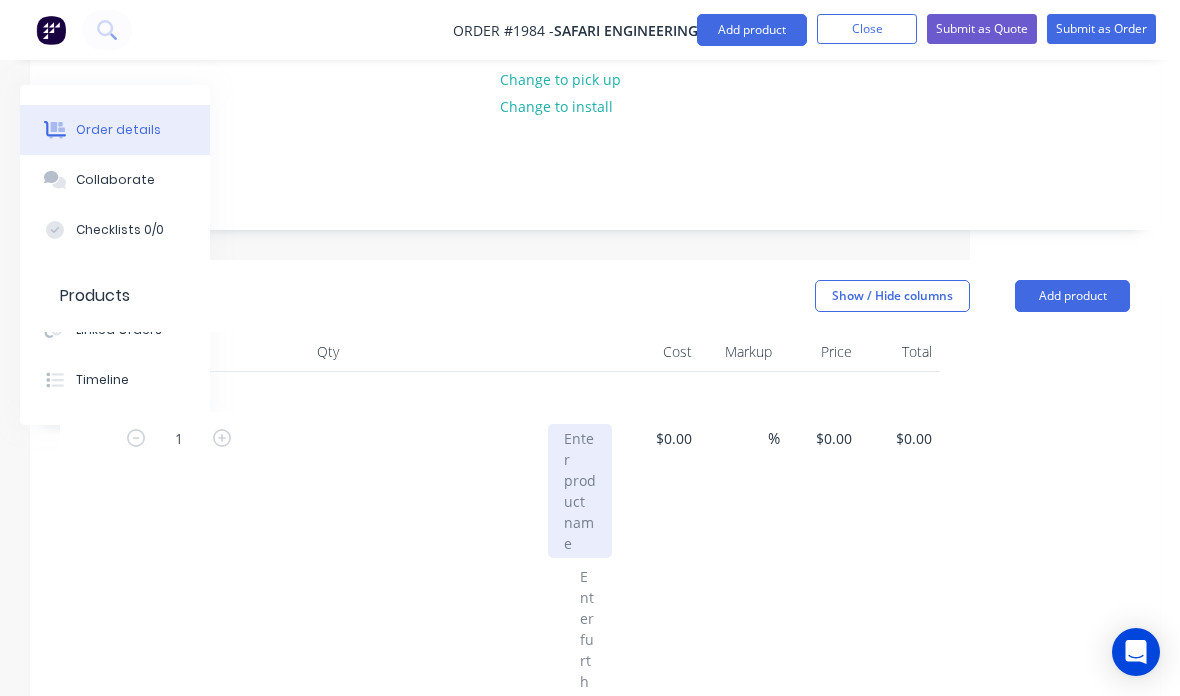 scroll, scrollTop: 300, scrollLeft: 200, axis: both 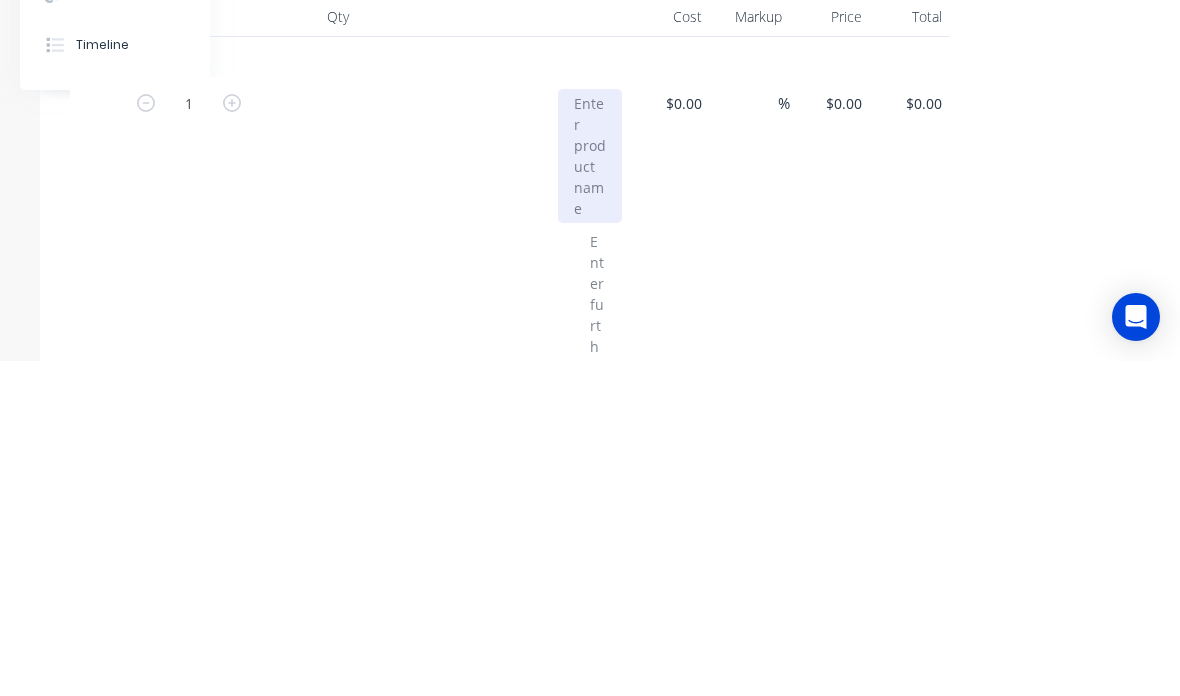 type 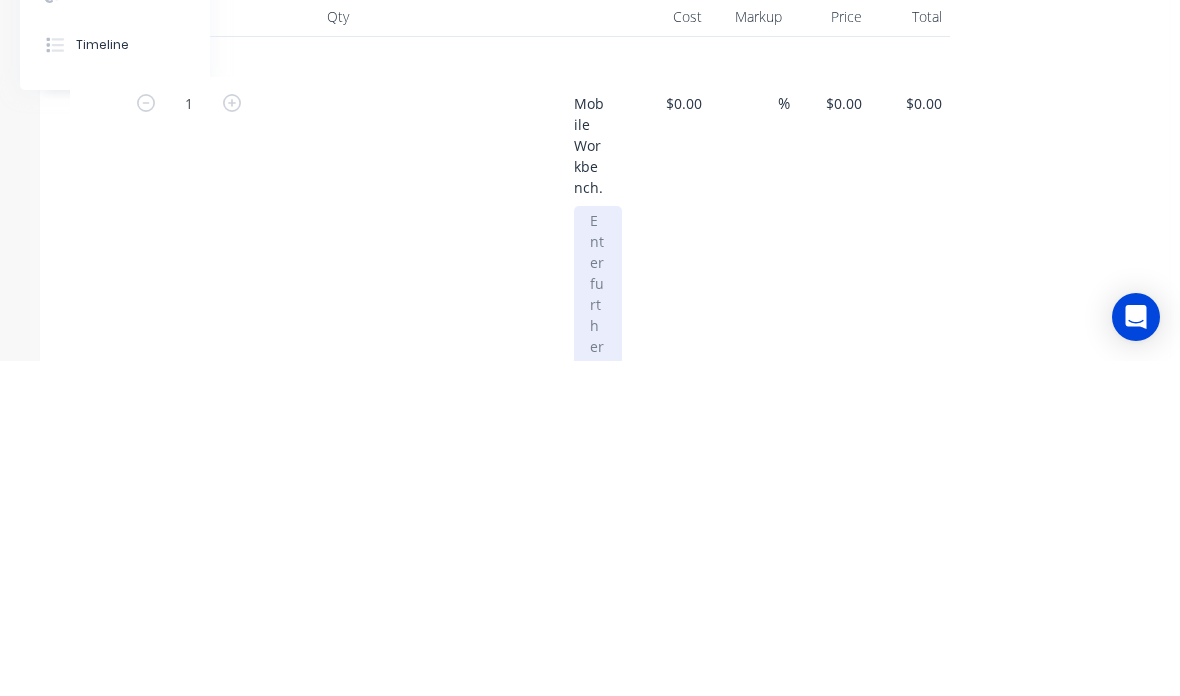 click at bounding box center (598, 692) 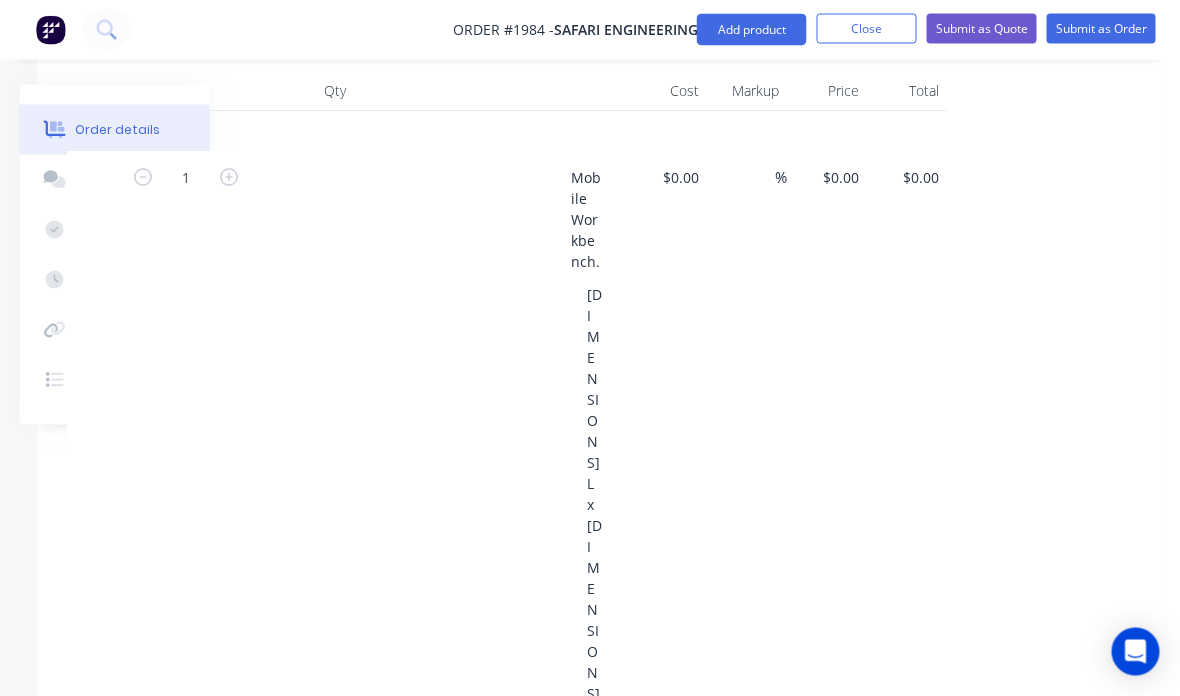 scroll, scrollTop: 559, scrollLeft: 202, axis: both 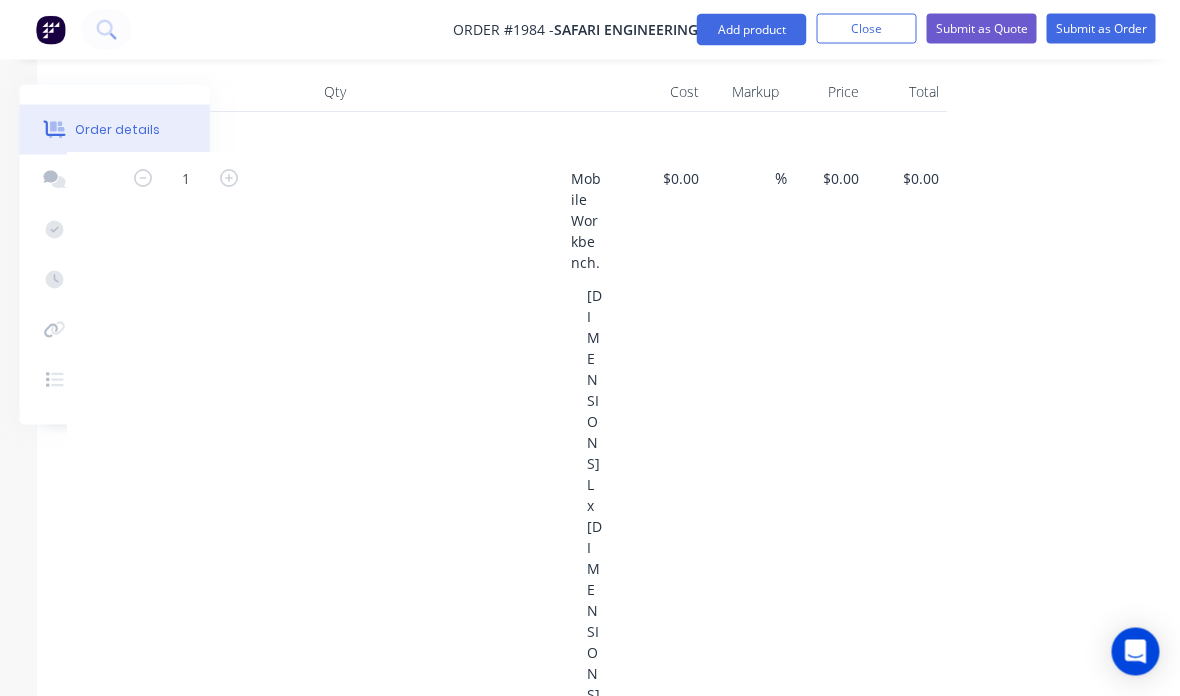 click on "Add product" at bounding box center (752, 30) 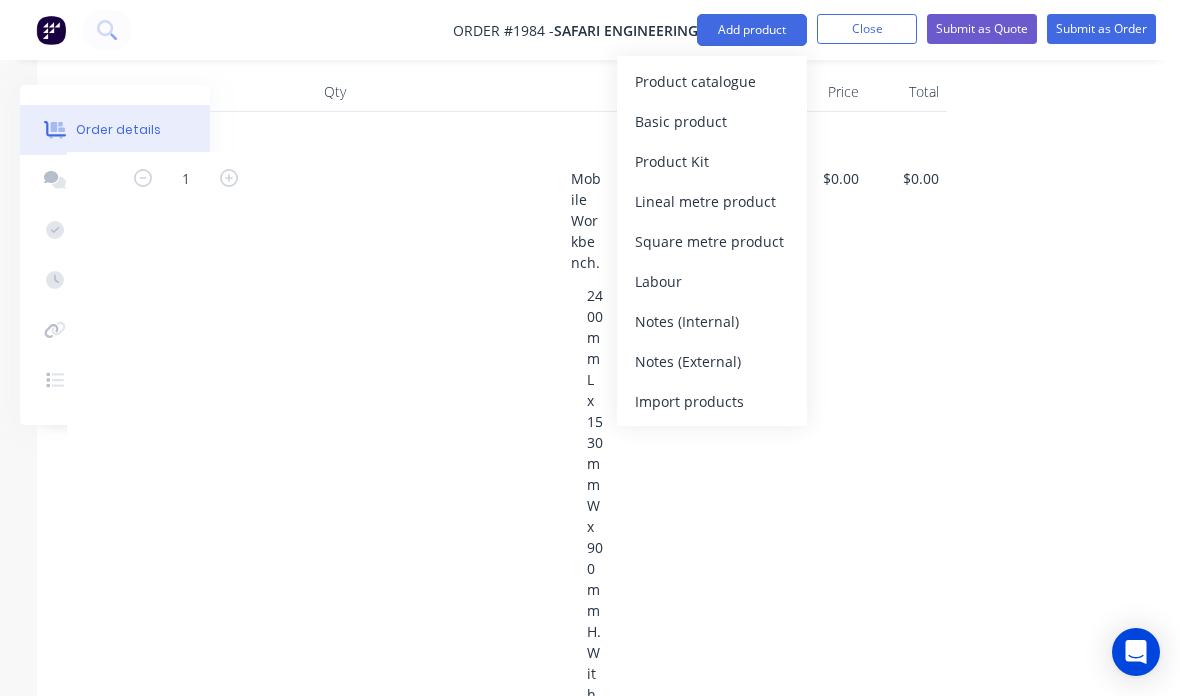 click on "Basic product" at bounding box center (712, 121) 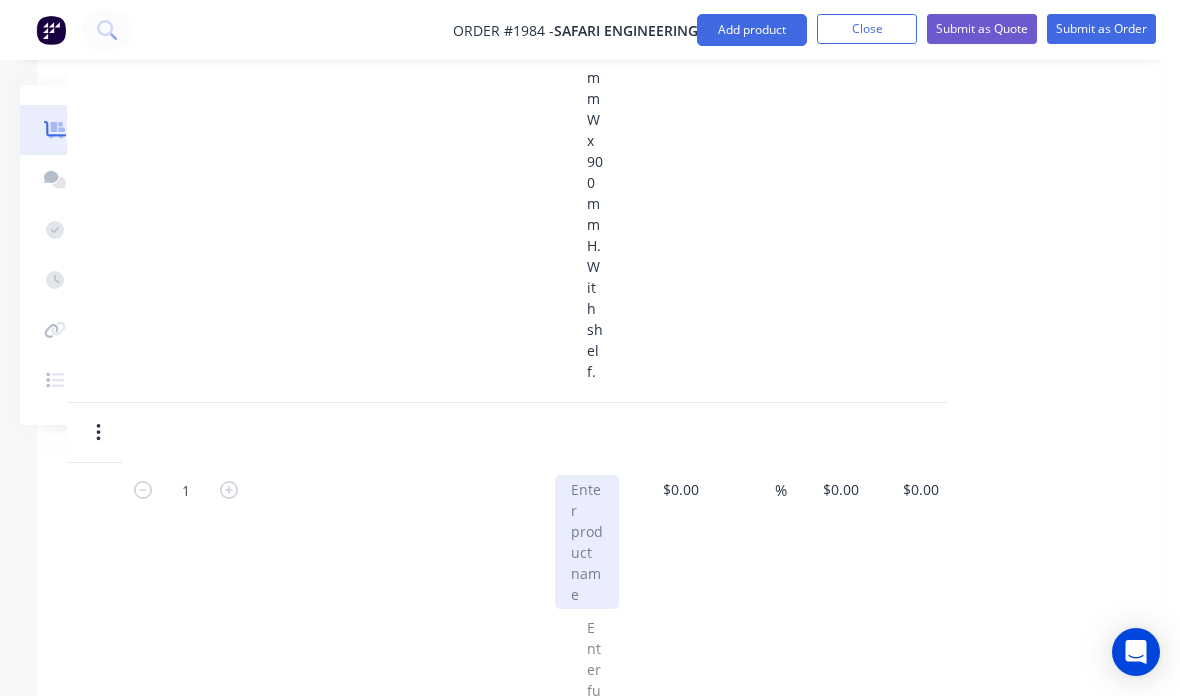 click at bounding box center (587, 542) 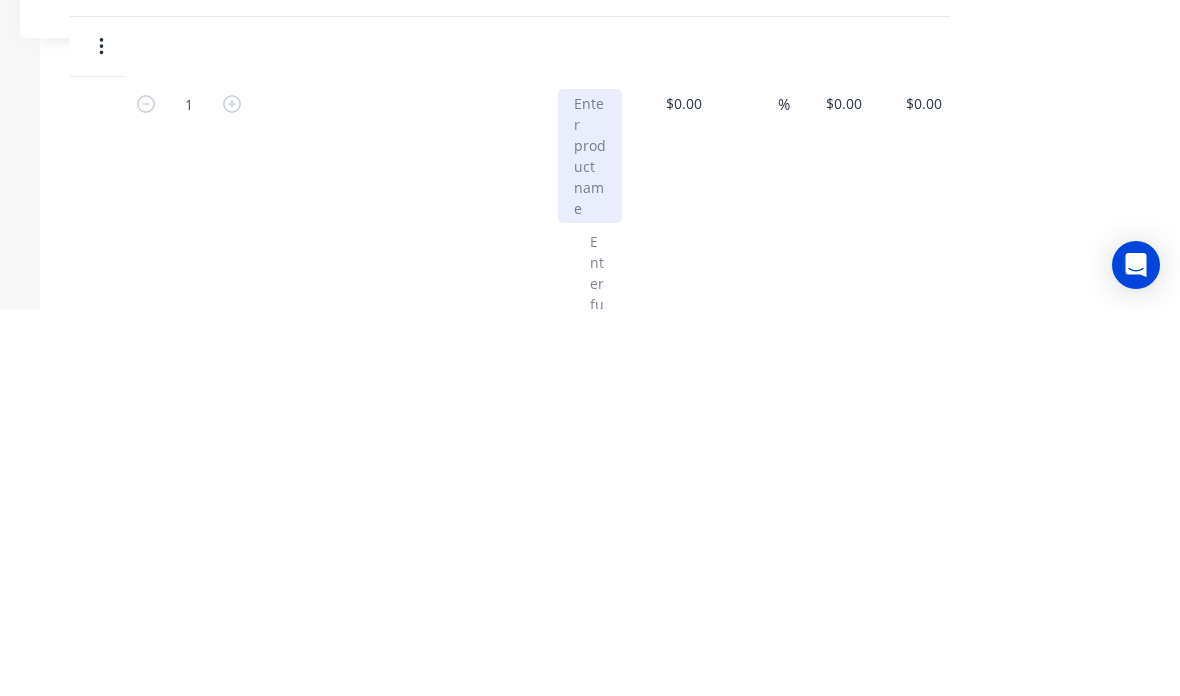 type 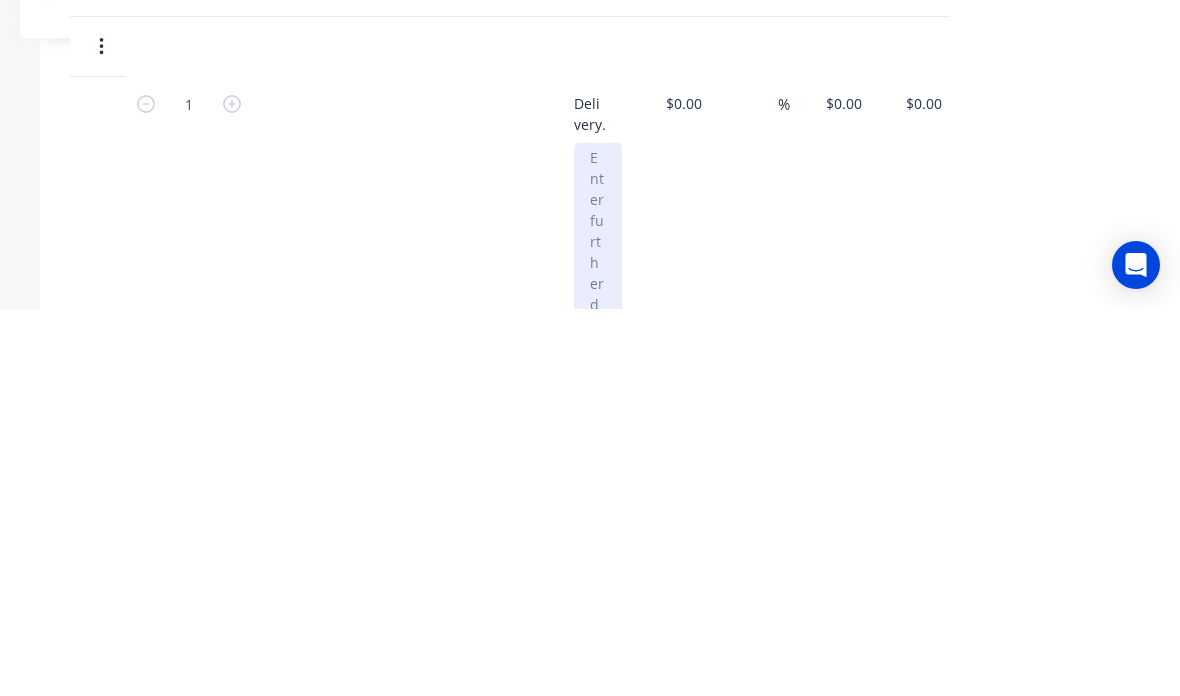 click at bounding box center [598, 681] 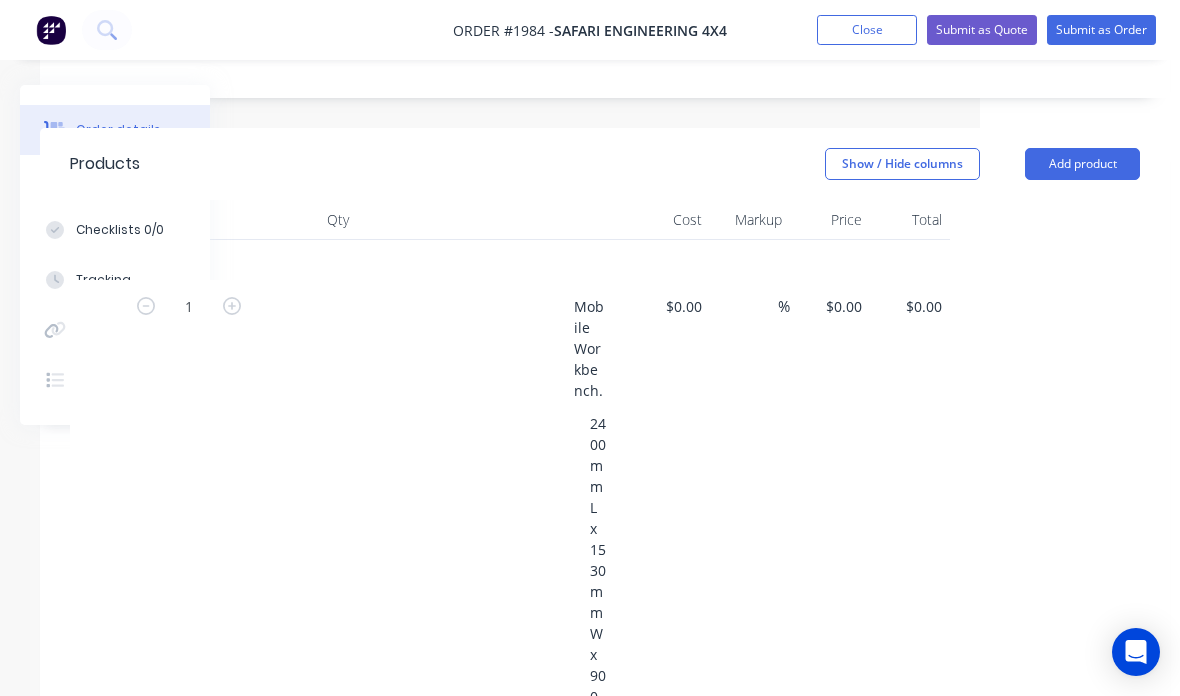 scroll, scrollTop: 452, scrollLeft: 200, axis: both 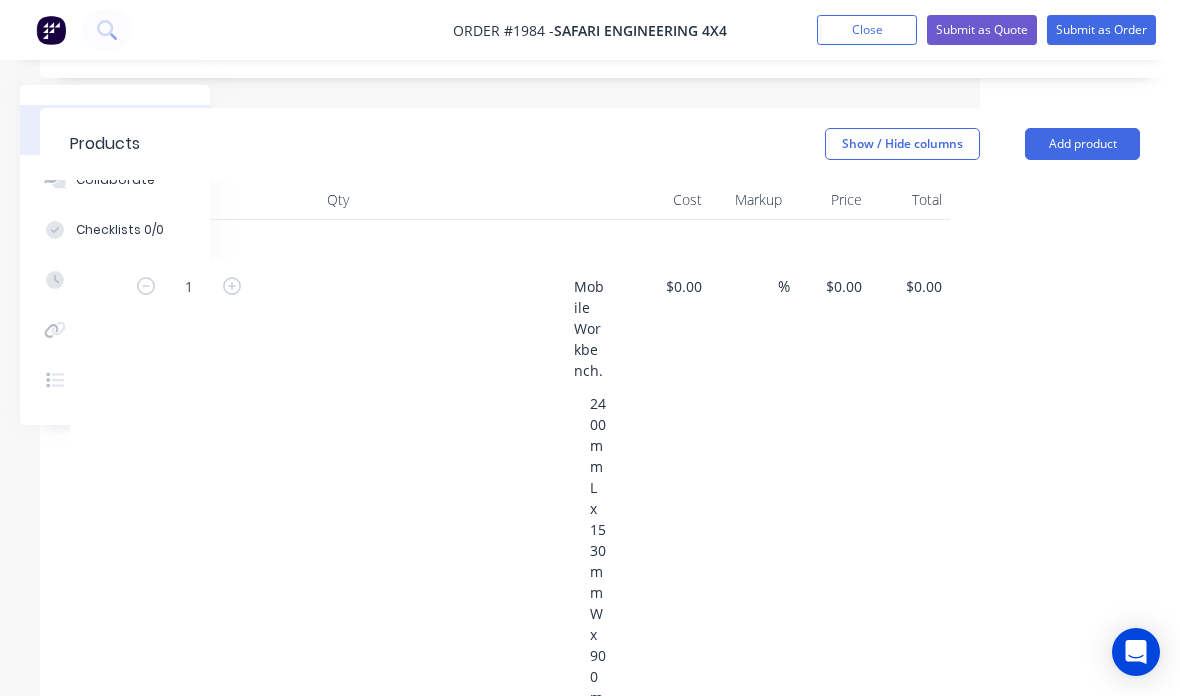 click on "$0.00" at bounding box center (847, 286) 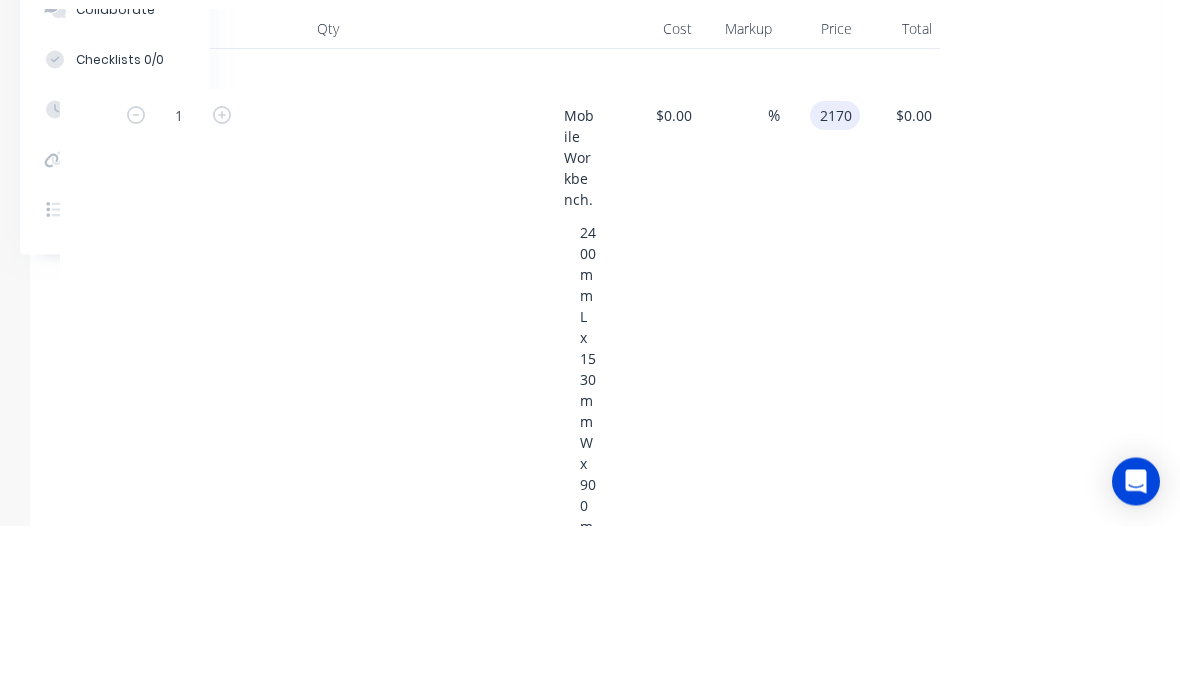 scroll, scrollTop: 623, scrollLeft: 210, axis: both 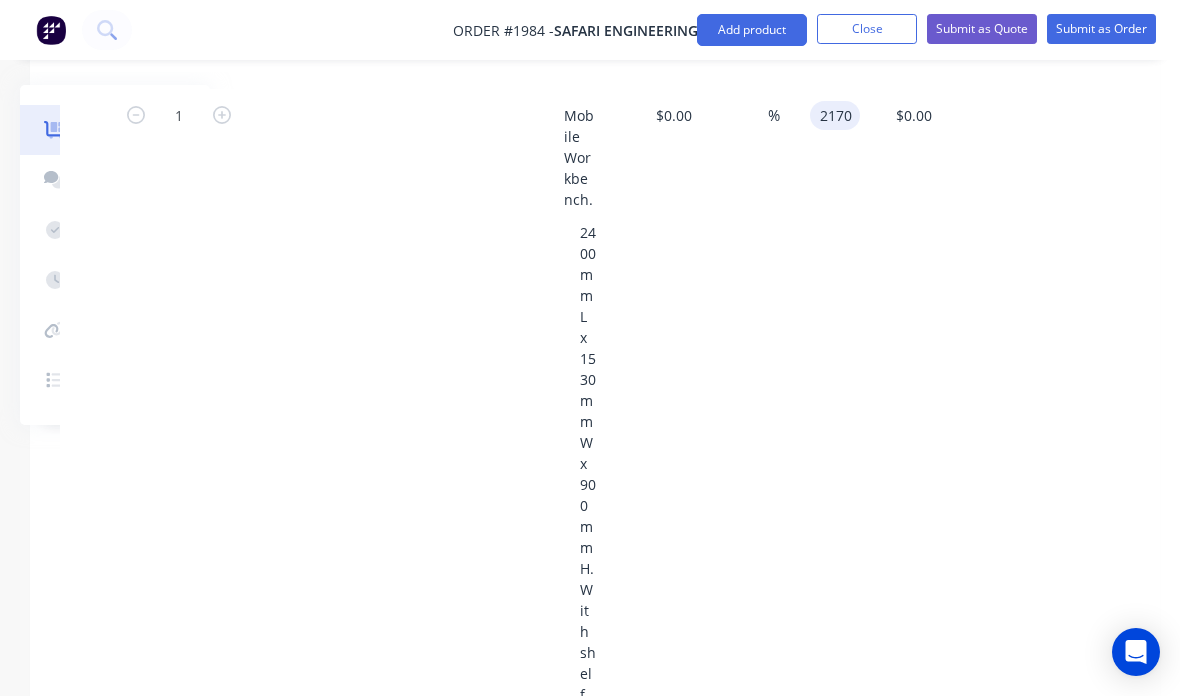 click on "Submit as Quote" at bounding box center (982, 29) 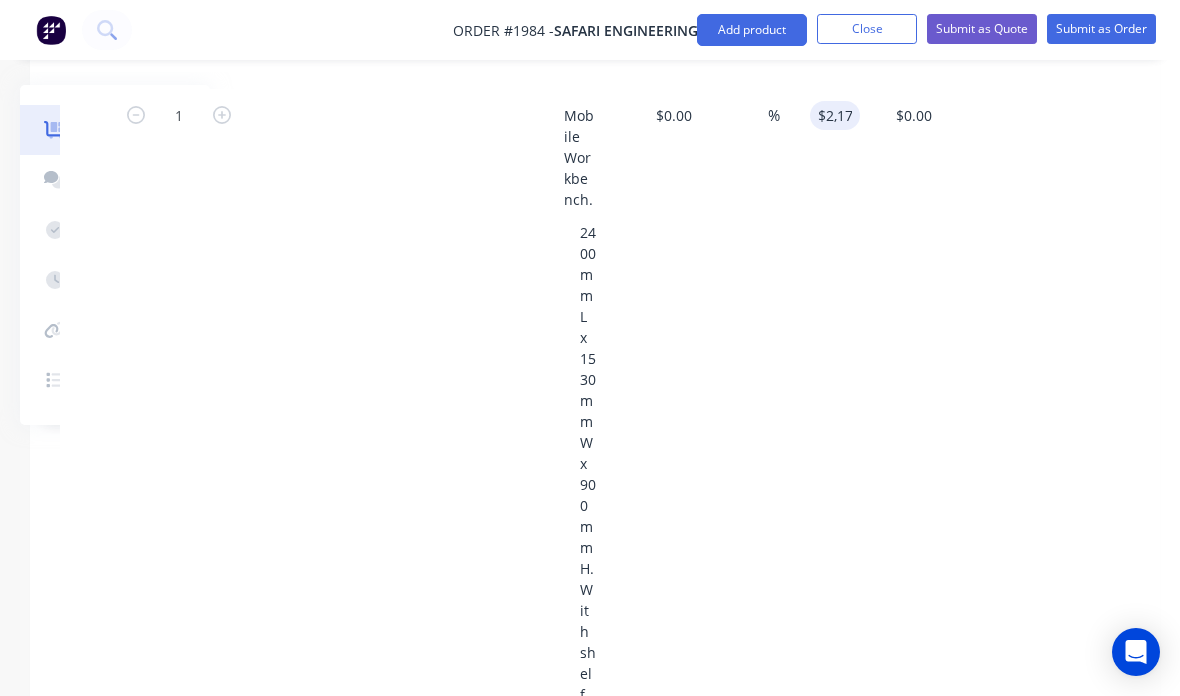 type on "$2,170.00" 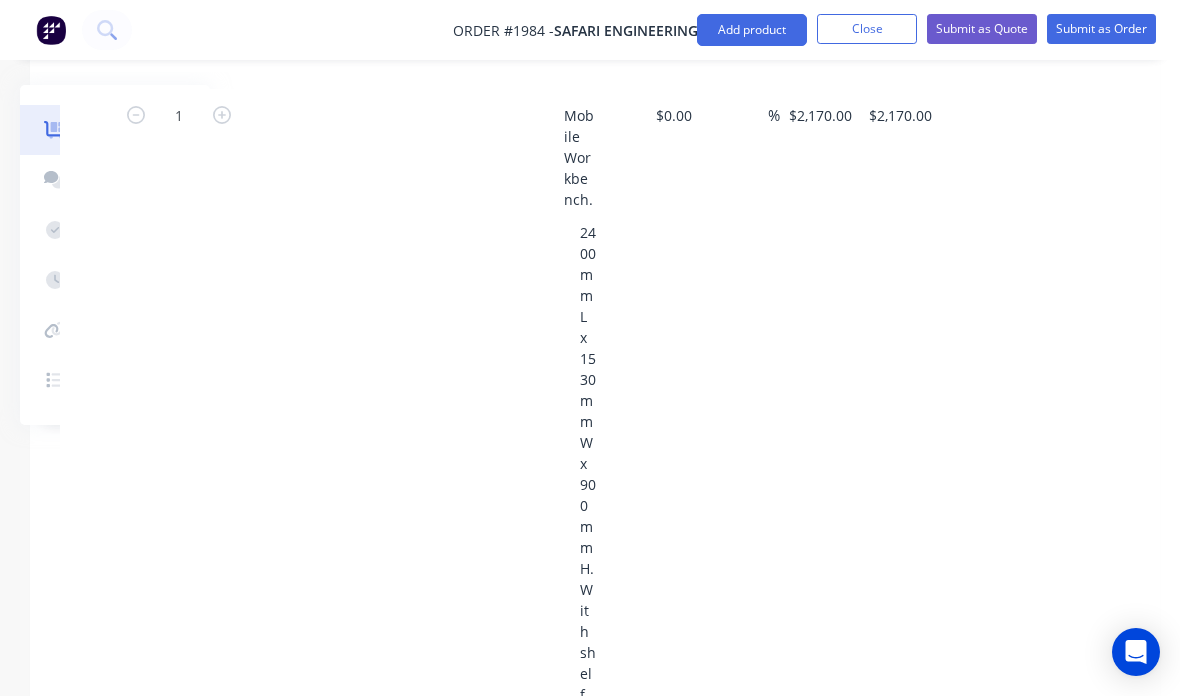 scroll, scrollTop: 80, scrollLeft: 210, axis: both 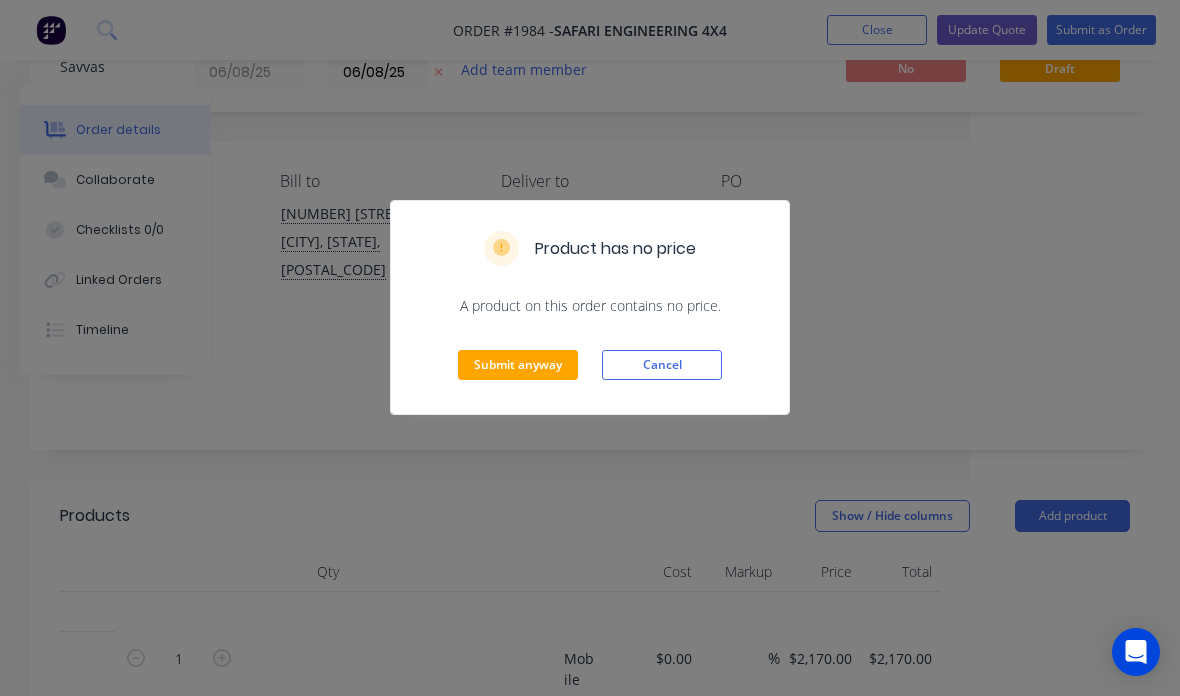 click on "Submit anyway" at bounding box center (518, 365) 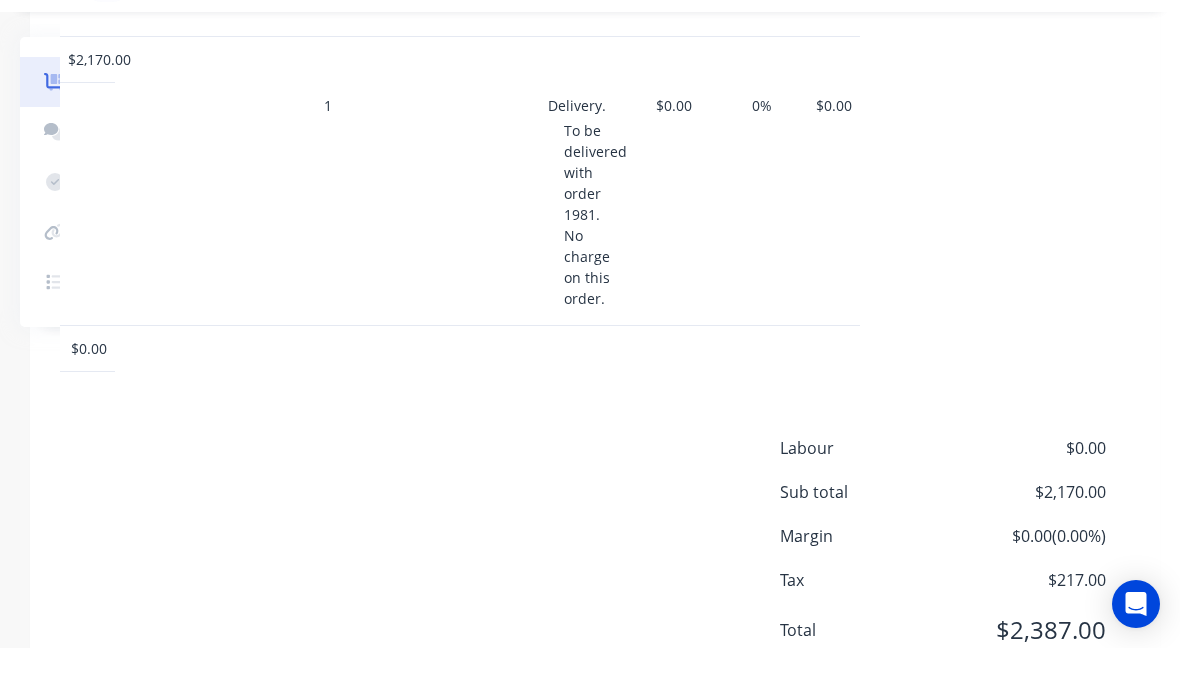 scroll, scrollTop: 925, scrollLeft: 210, axis: both 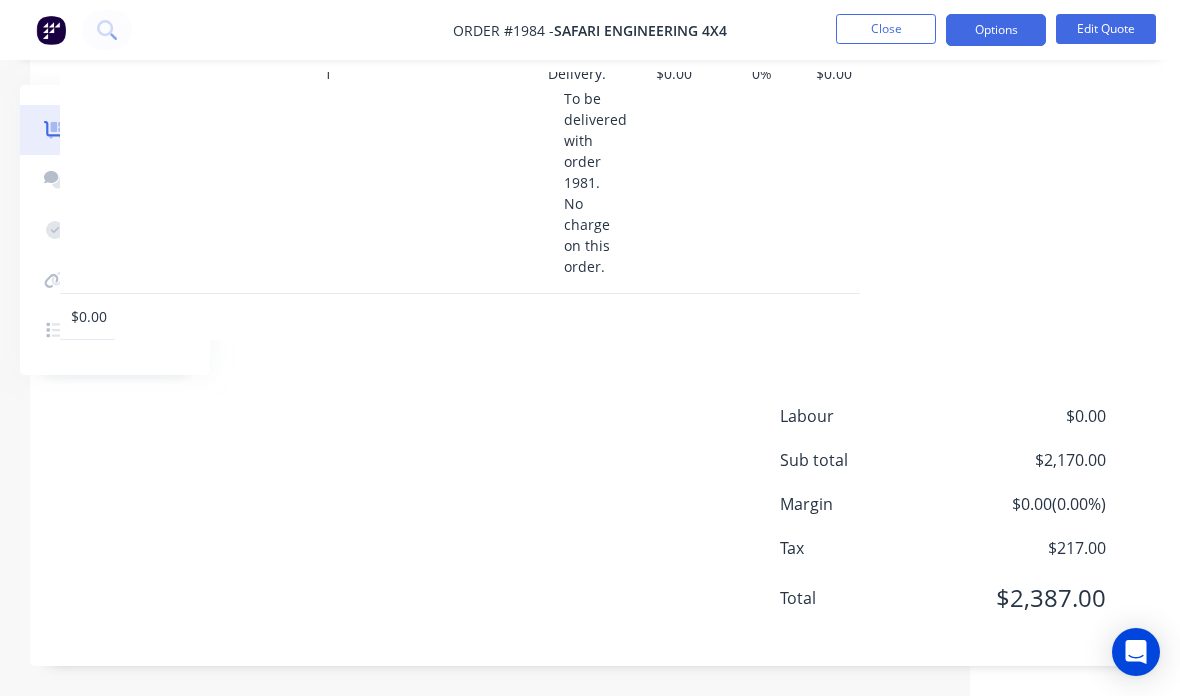 click on "Options" at bounding box center [996, 30] 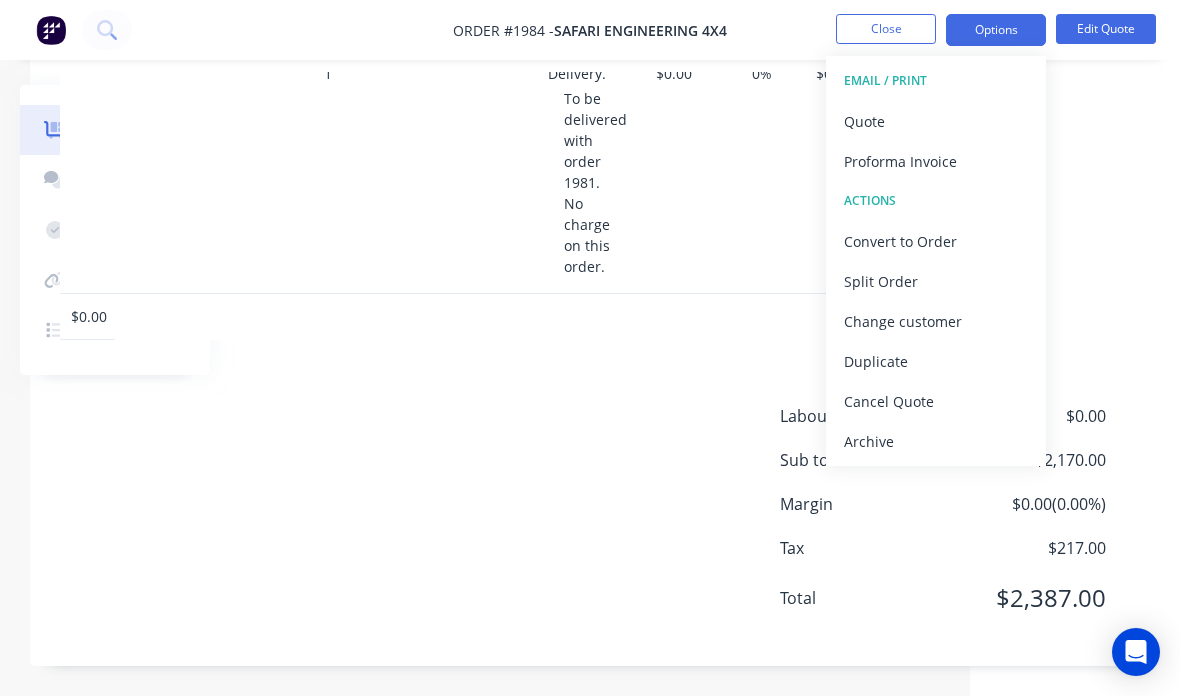 click on "Quote" at bounding box center (936, 121) 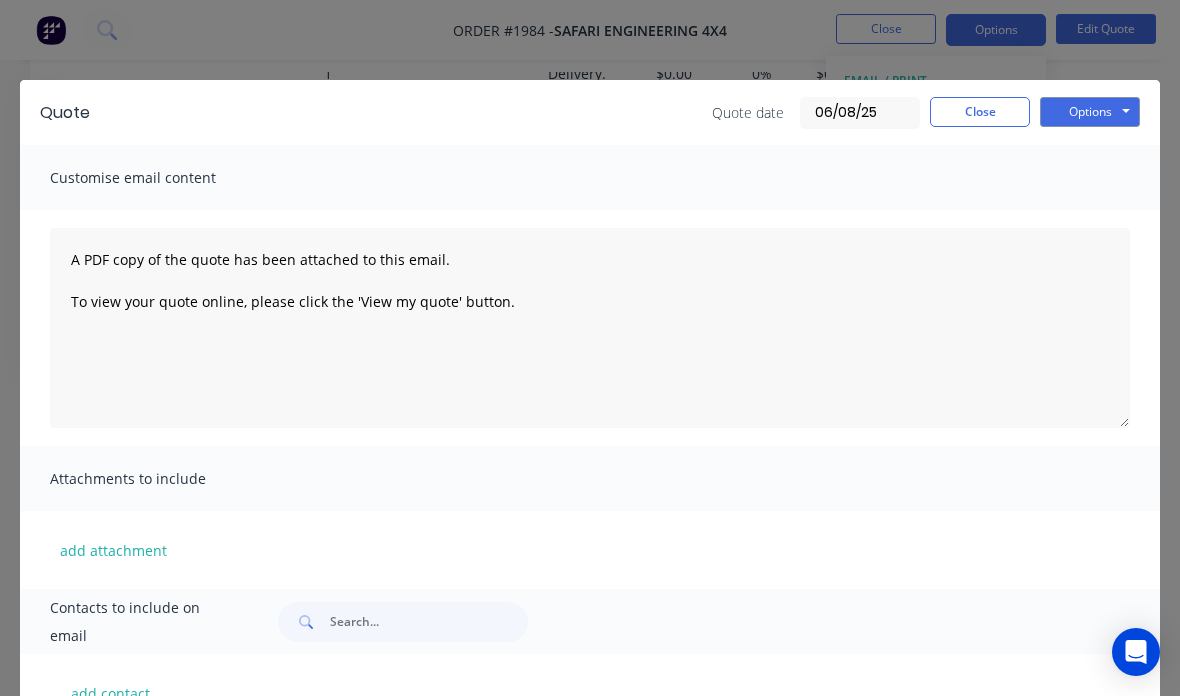 click on "Options" at bounding box center [1090, 112] 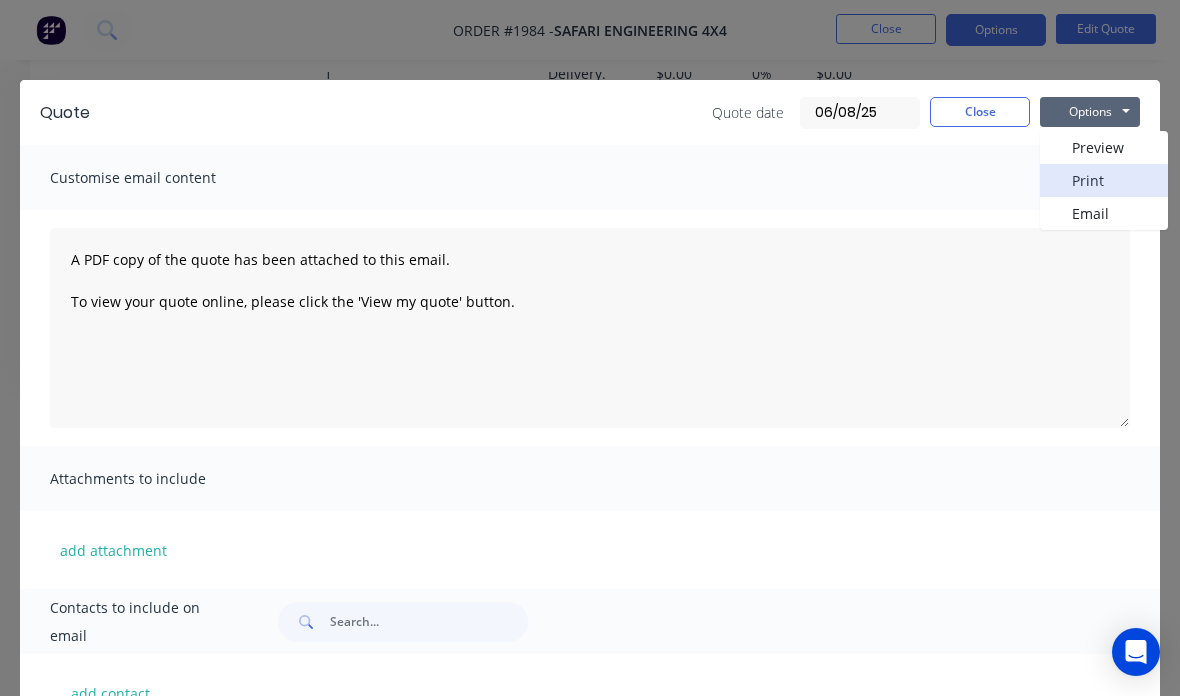 click on "Print" at bounding box center (1104, 180) 